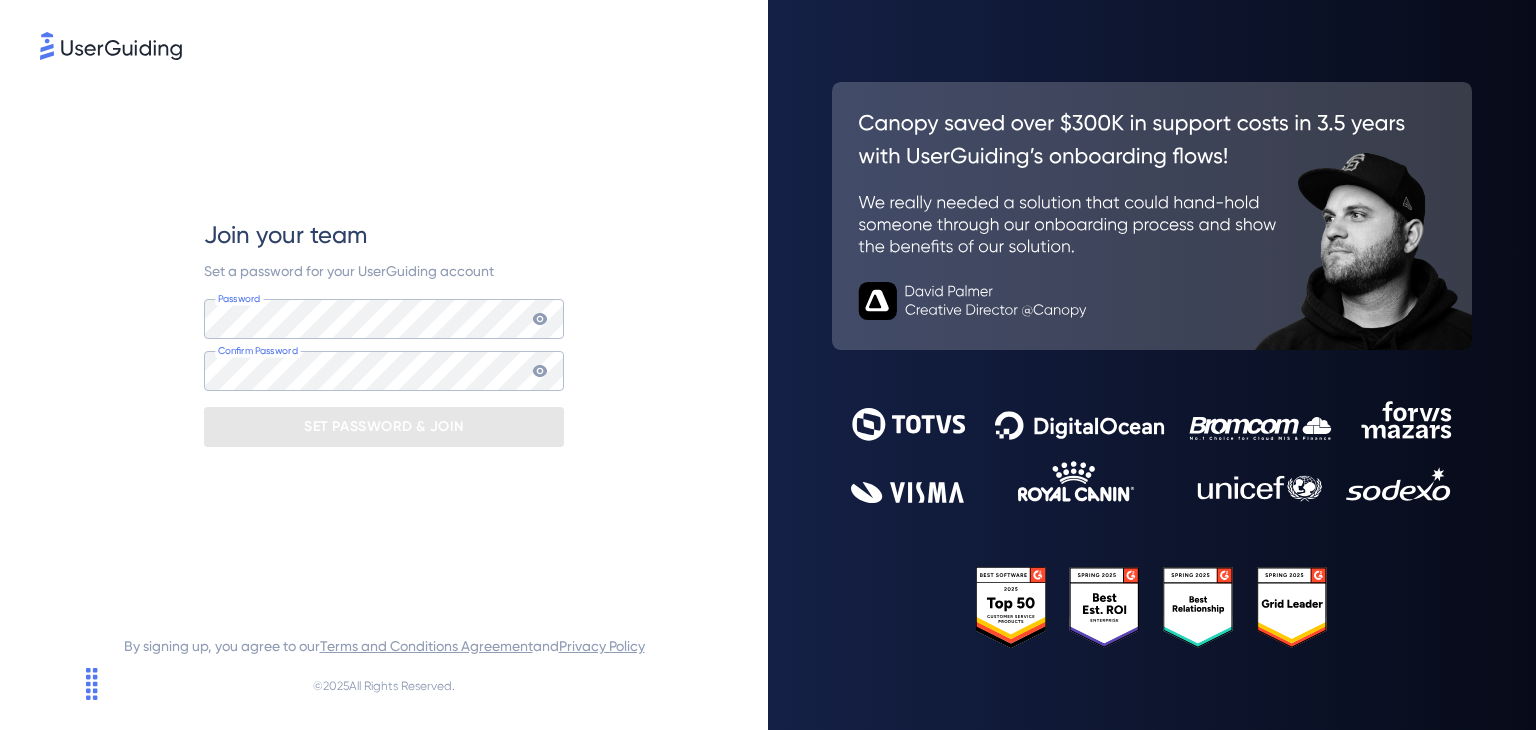 scroll, scrollTop: 0, scrollLeft: 0, axis: both 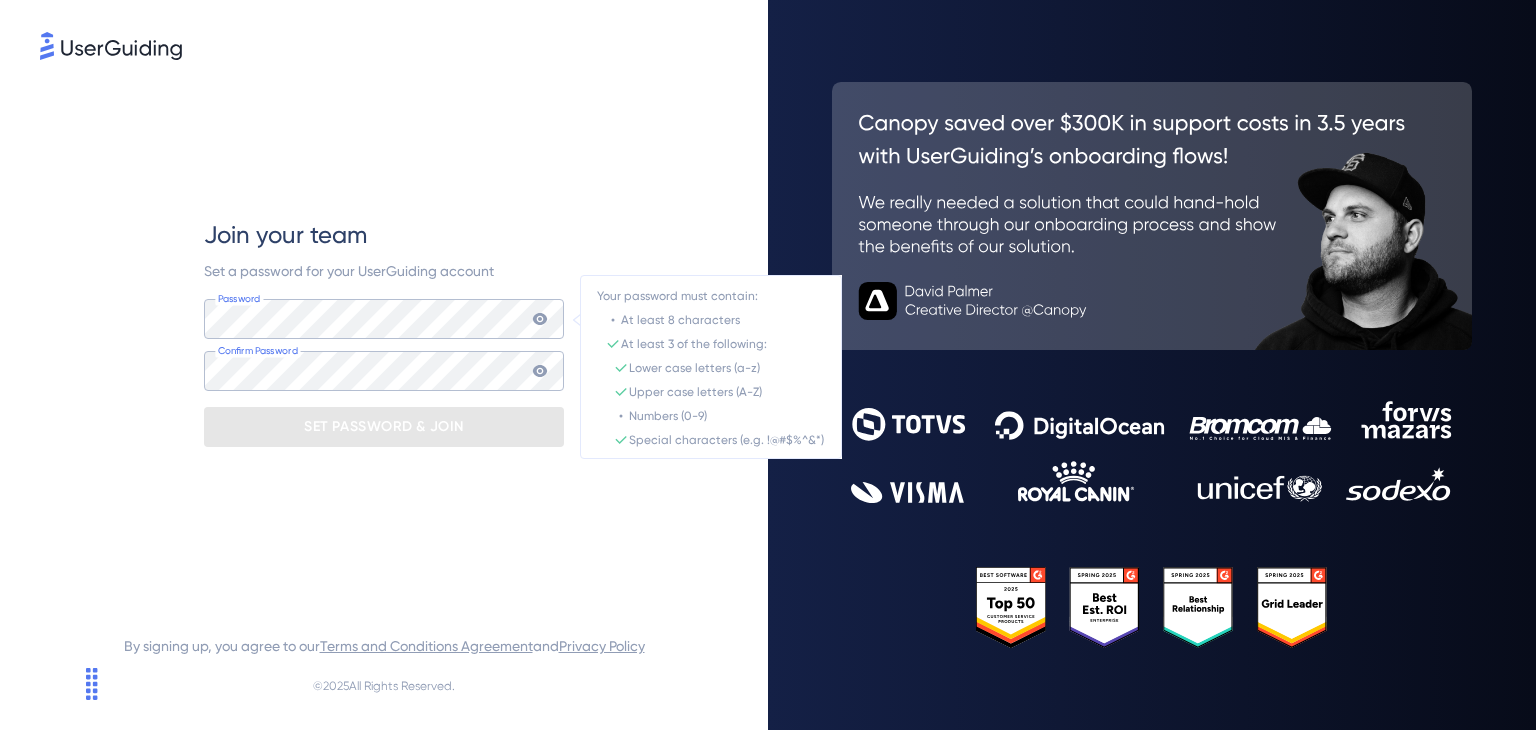click 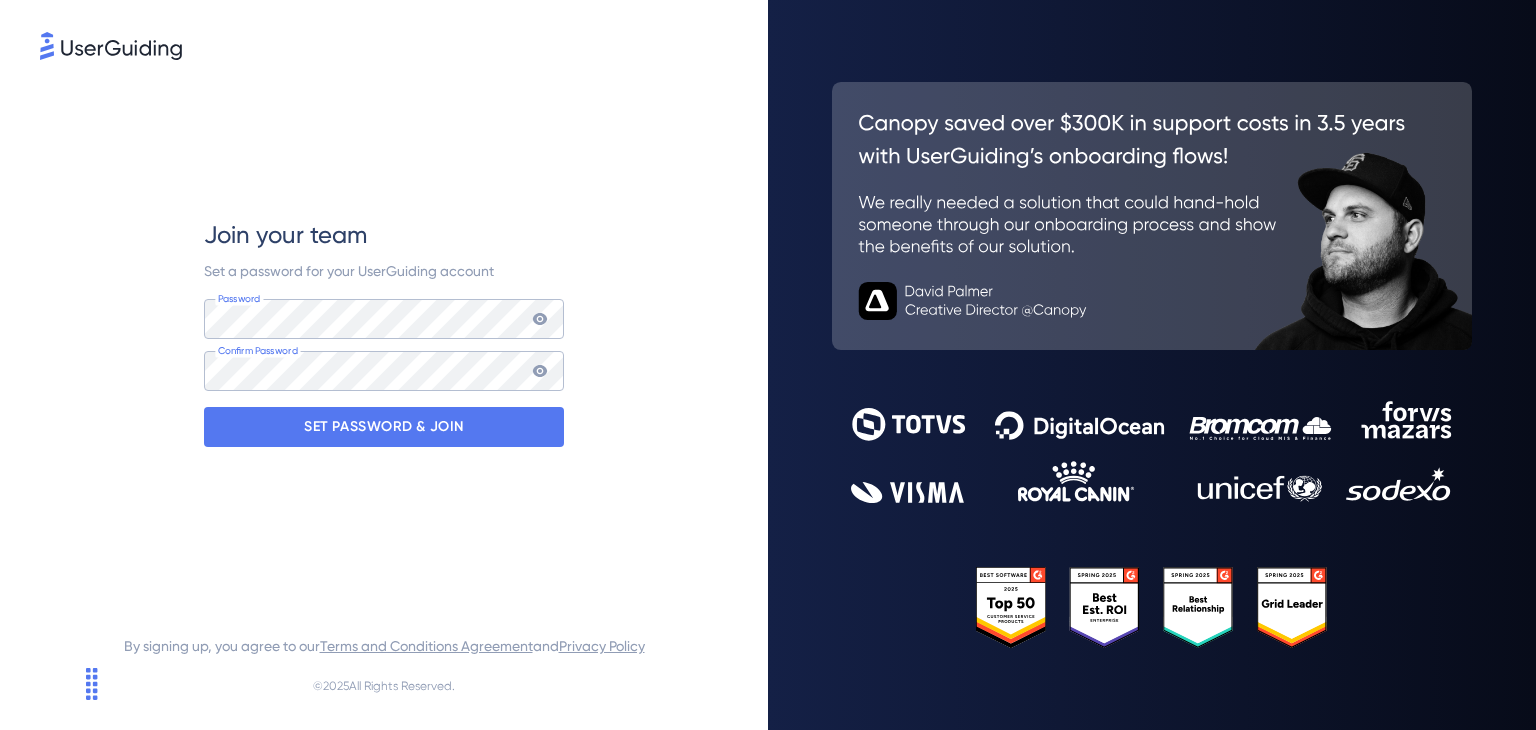 click 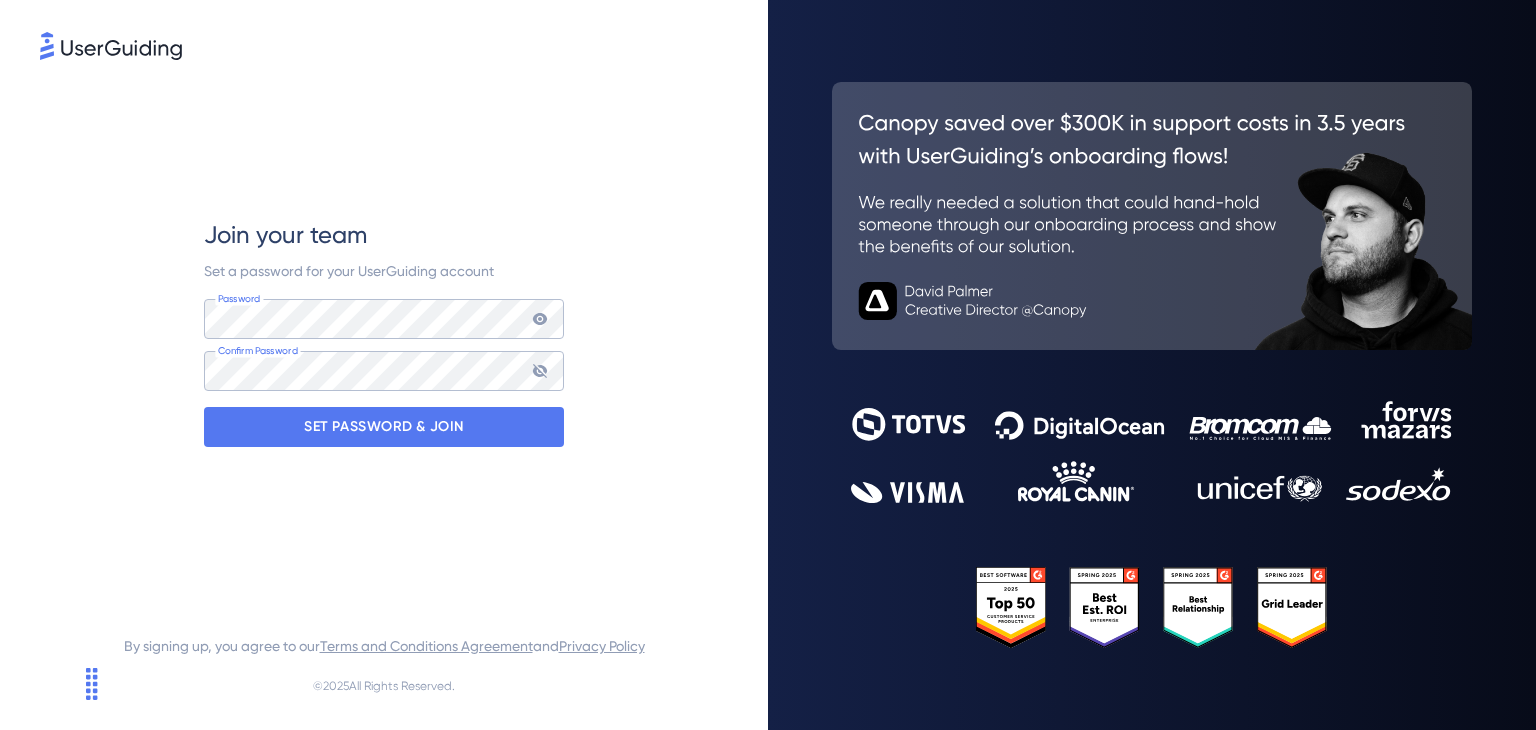 click 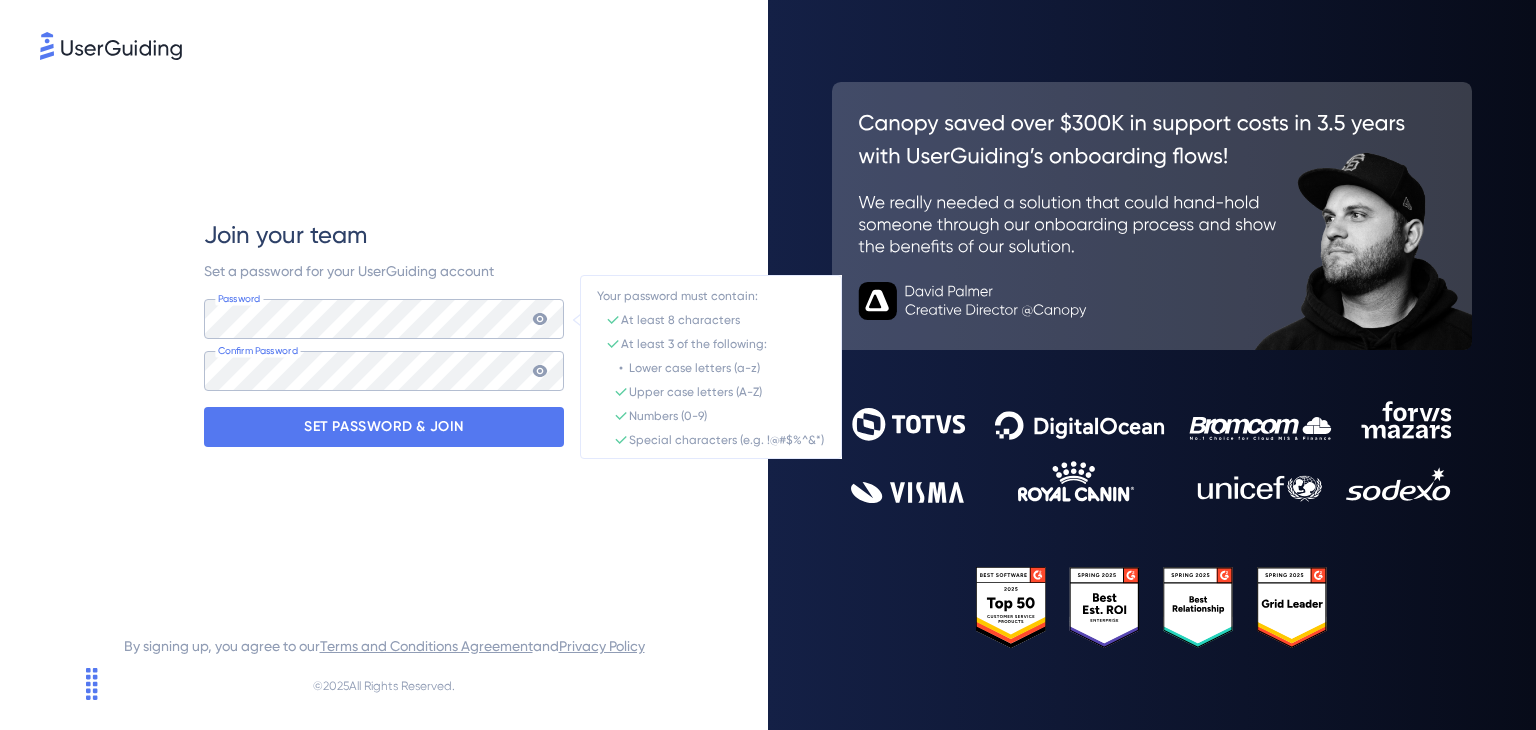 click 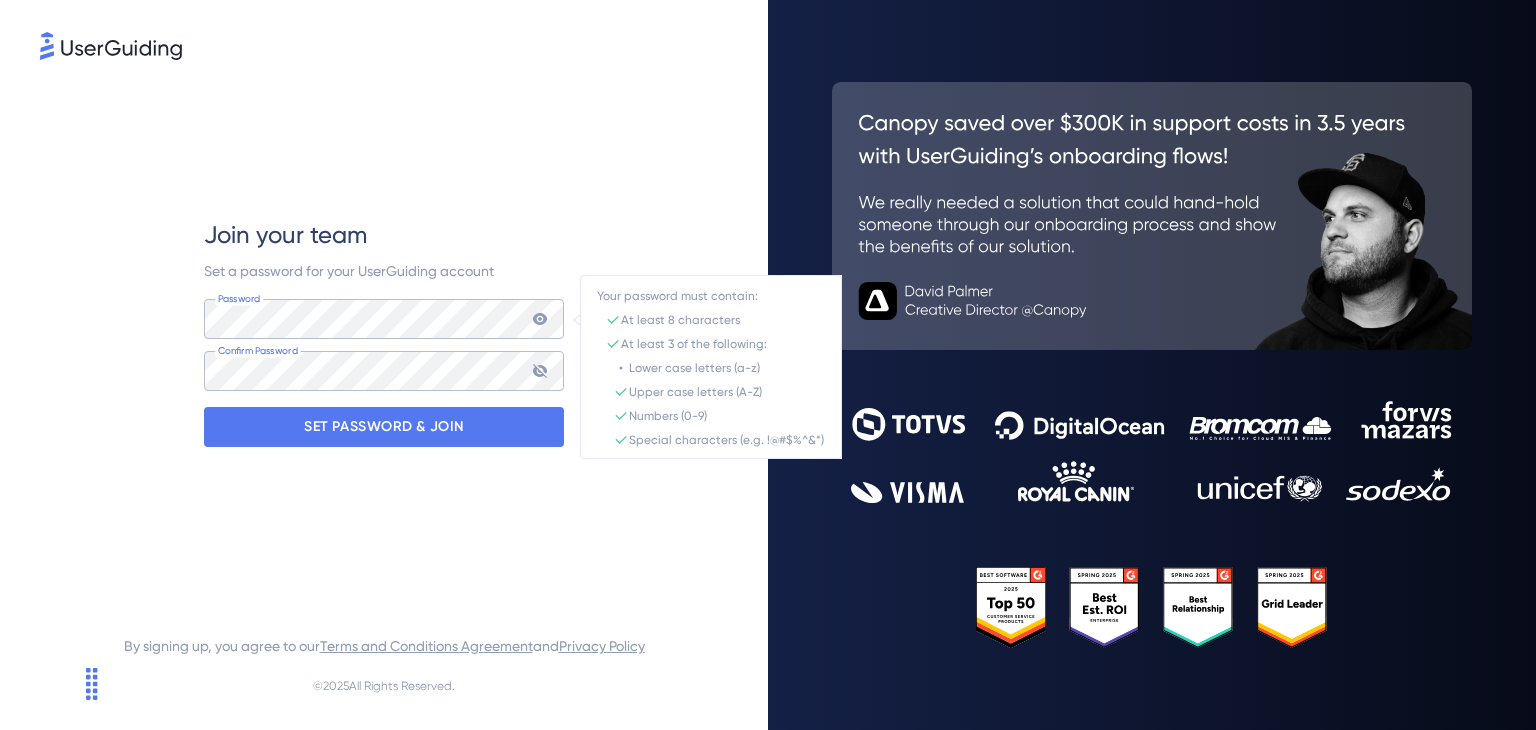 click 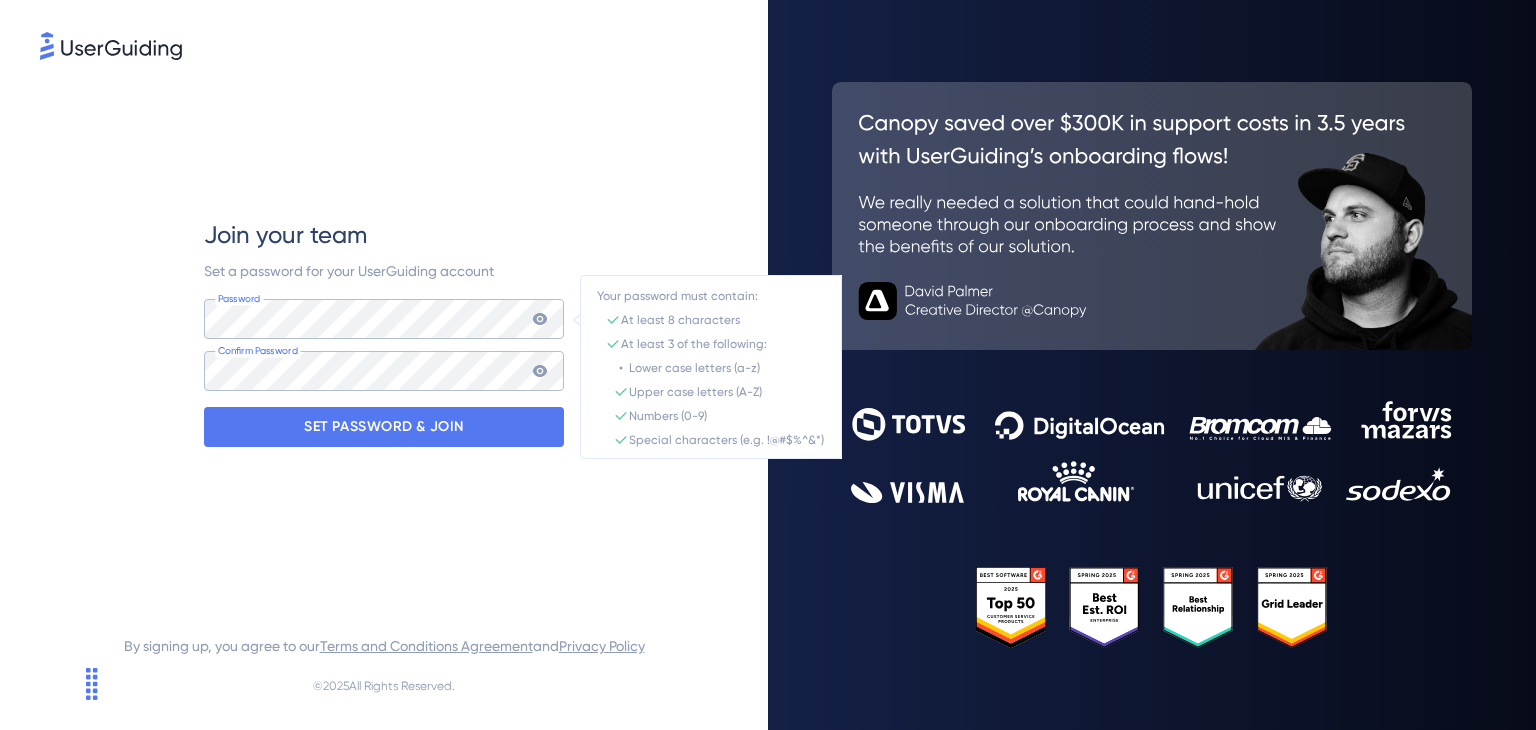 click 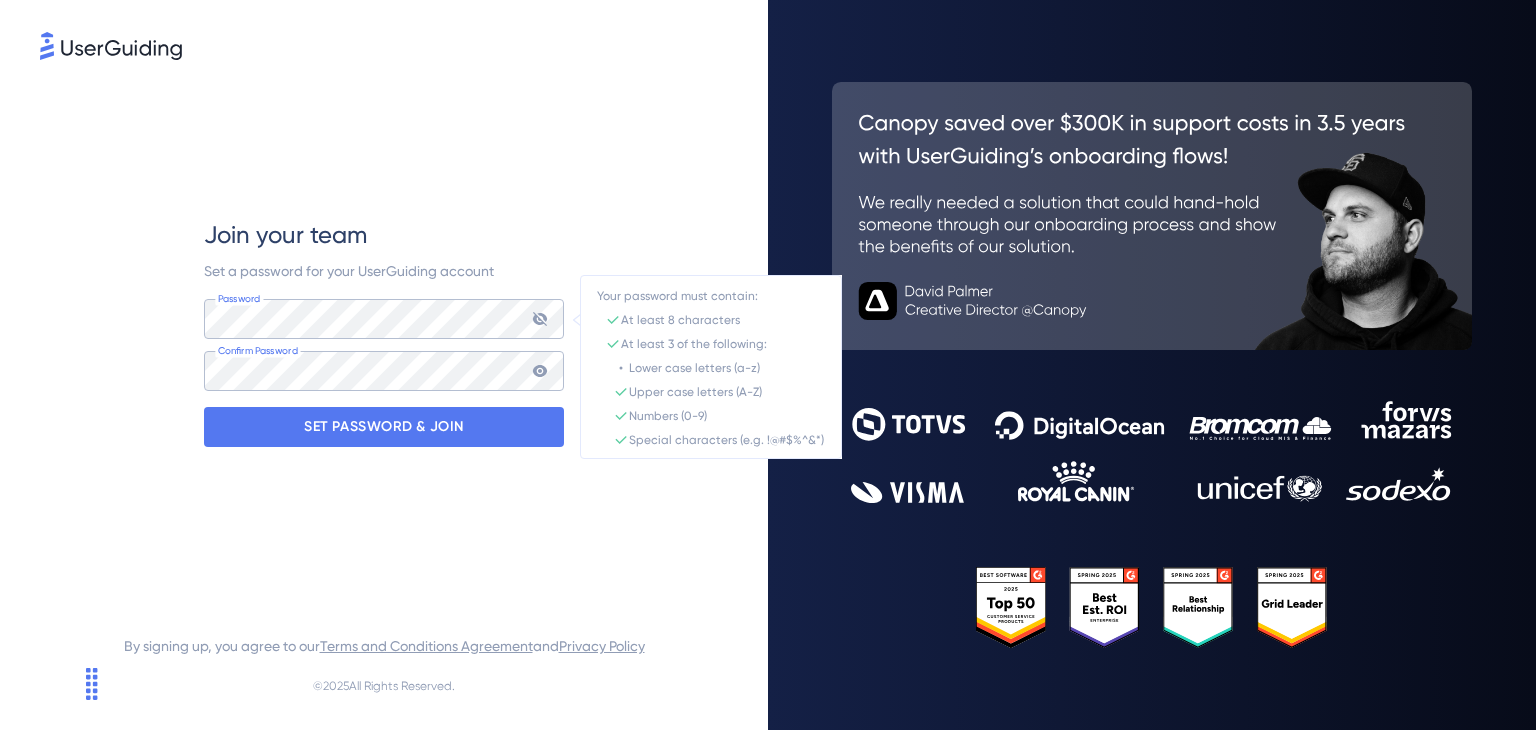 click 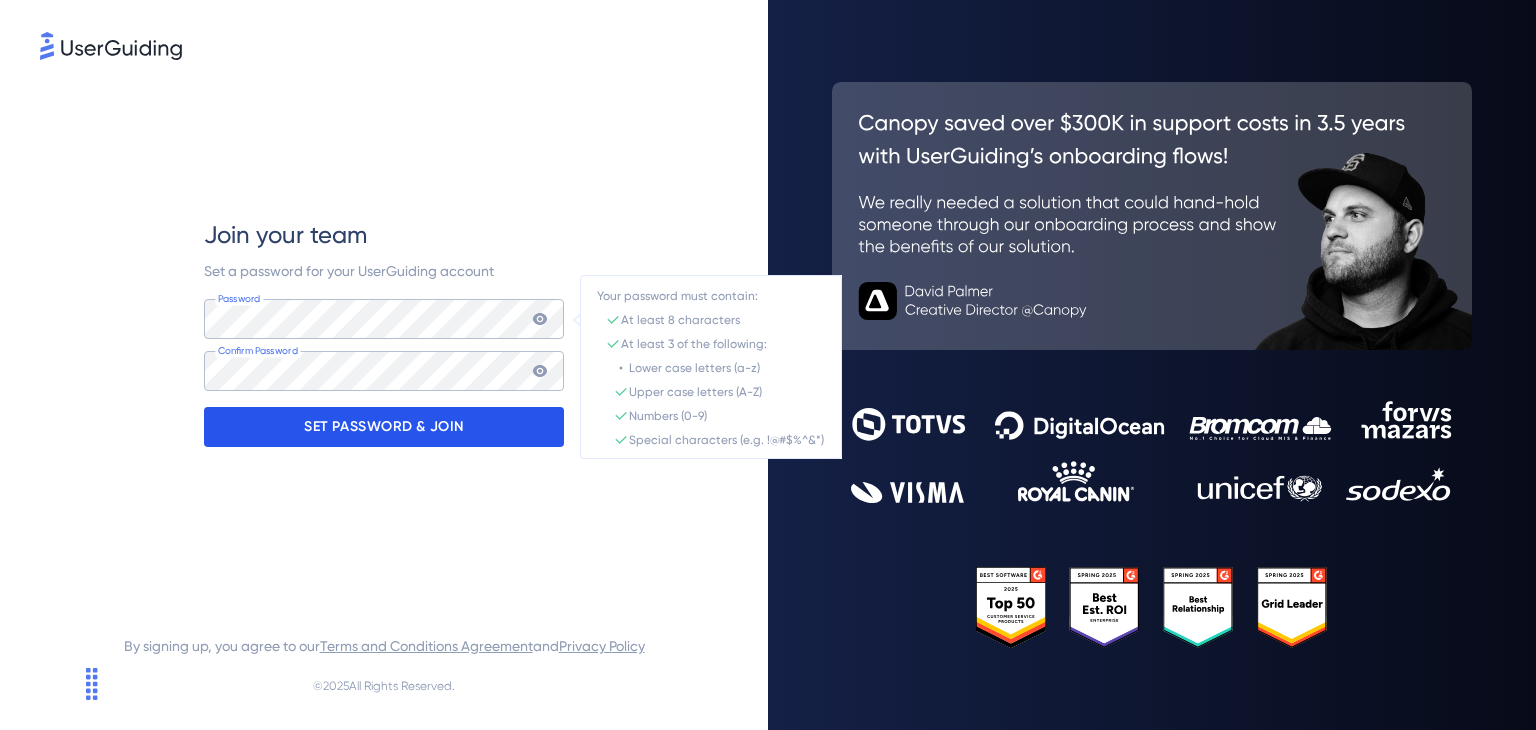 click on "SET PASSWORD & JOIN" at bounding box center [384, 427] 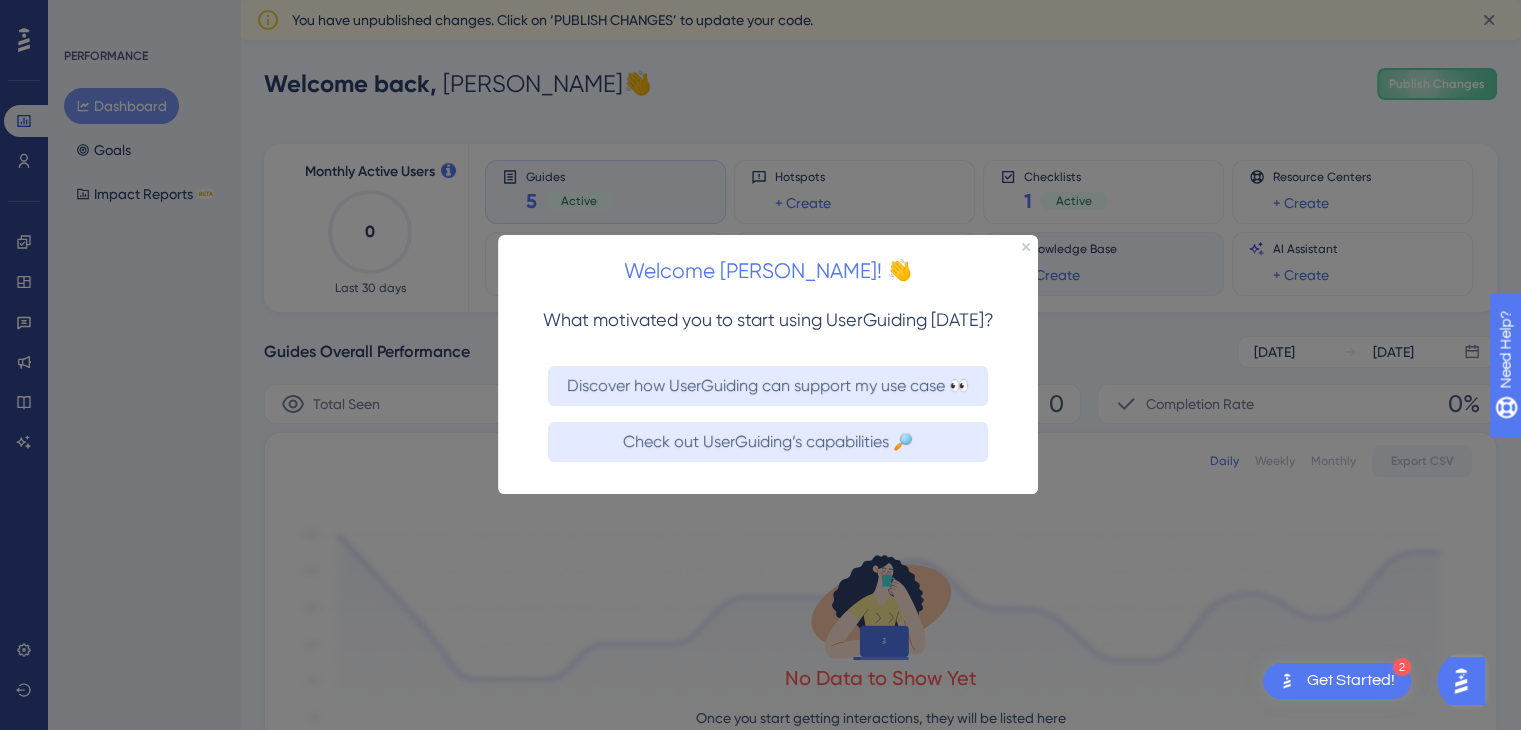 scroll, scrollTop: 0, scrollLeft: 0, axis: both 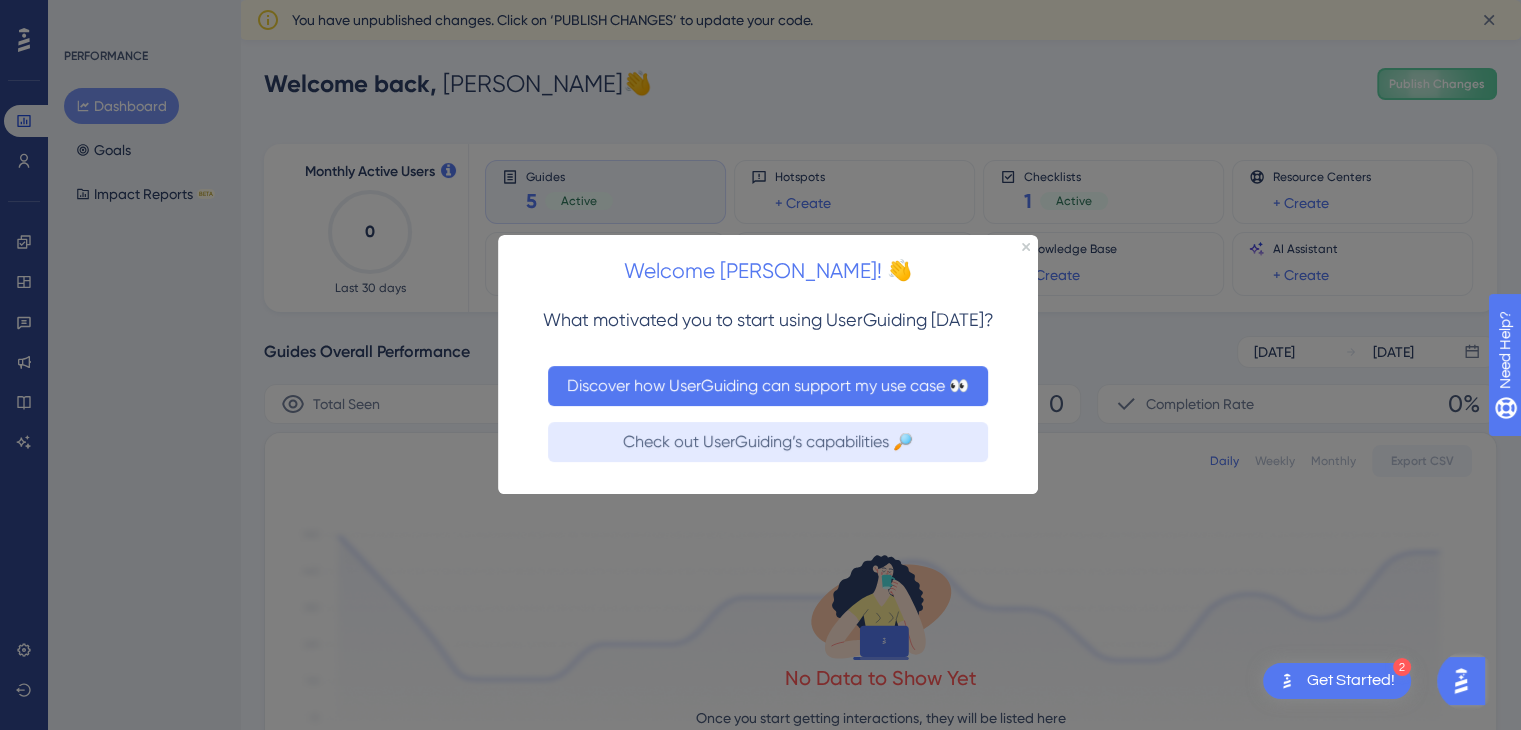 click on "Discover how UserGuiding can support my use case 👀" at bounding box center (768, 386) 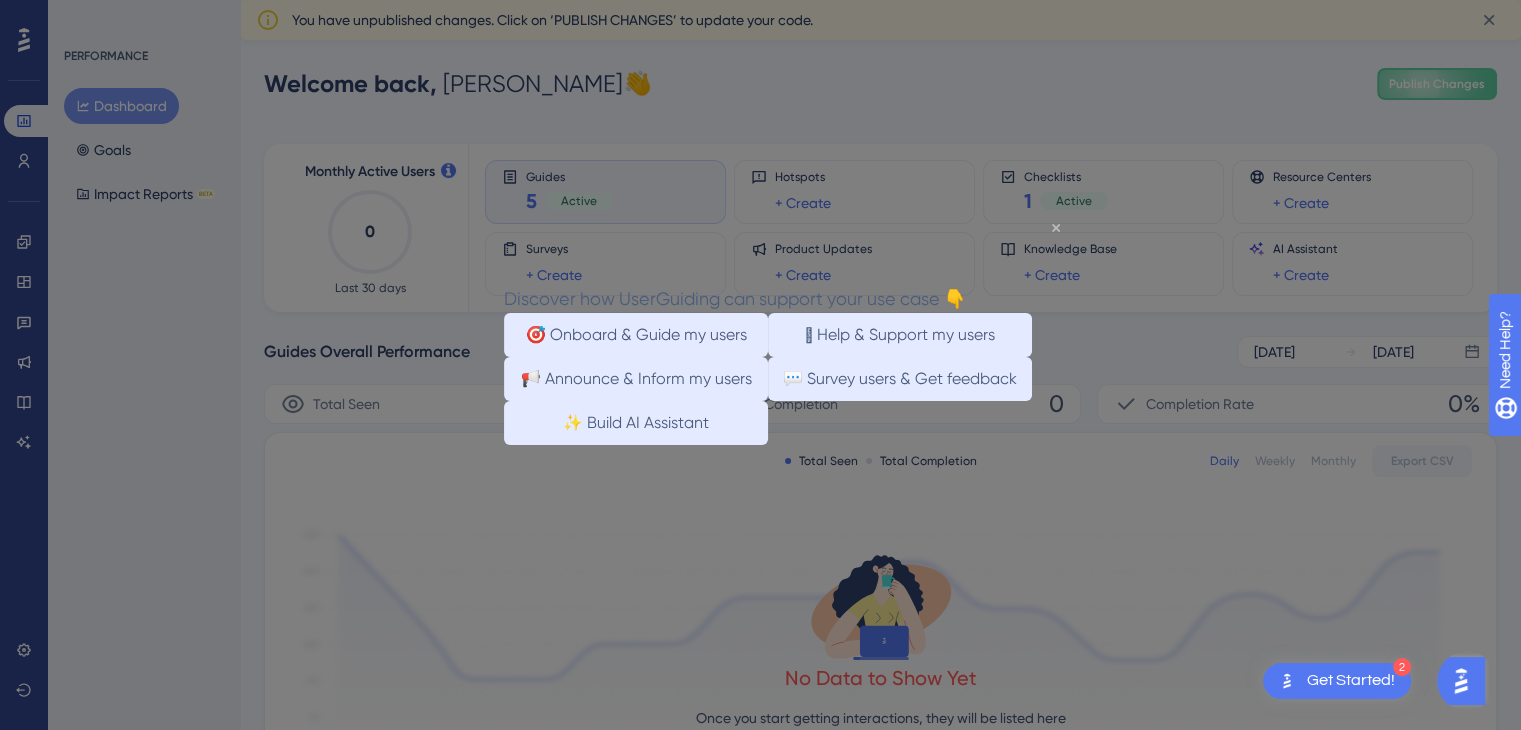 click 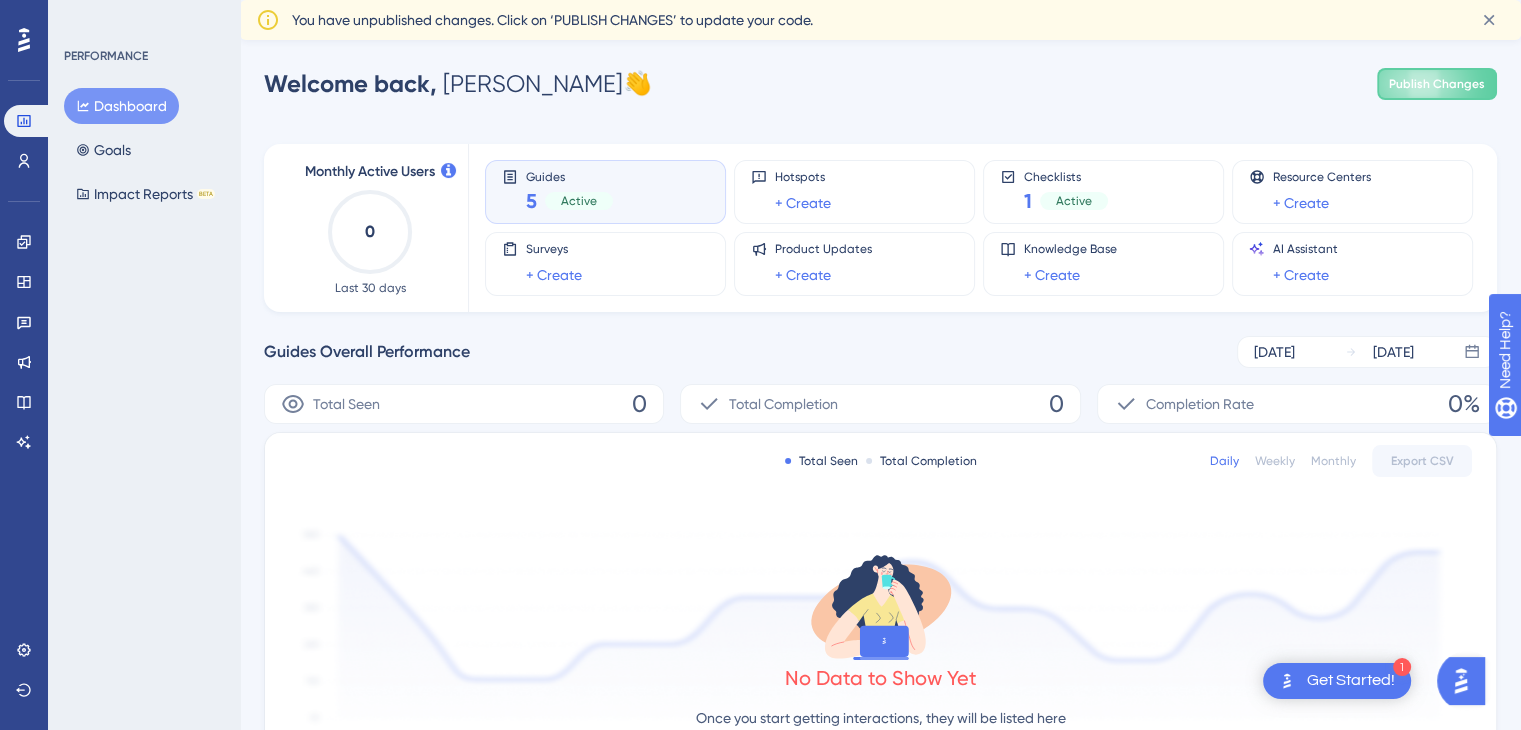 click on "Guides 5 Active" at bounding box center (605, 192) 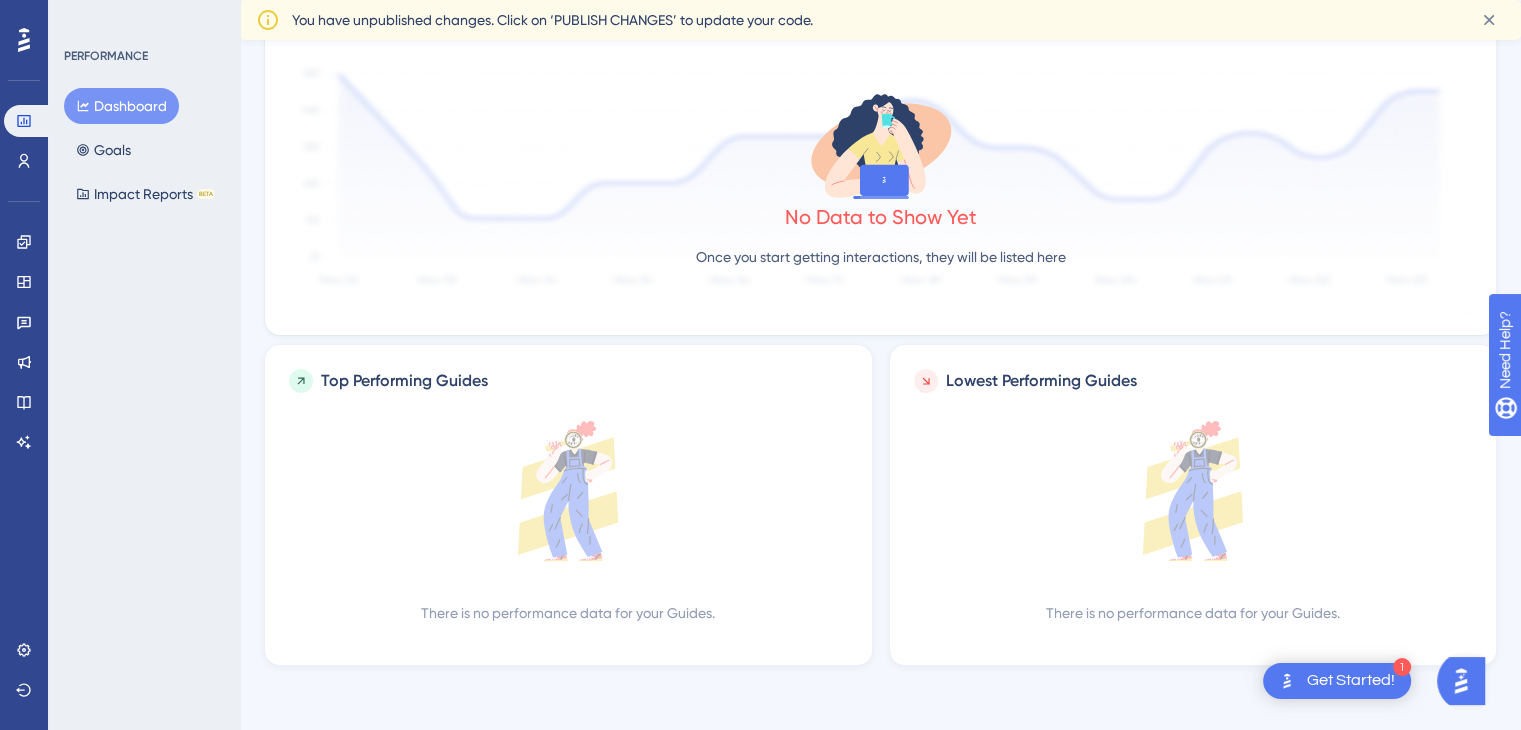 scroll, scrollTop: 0, scrollLeft: 0, axis: both 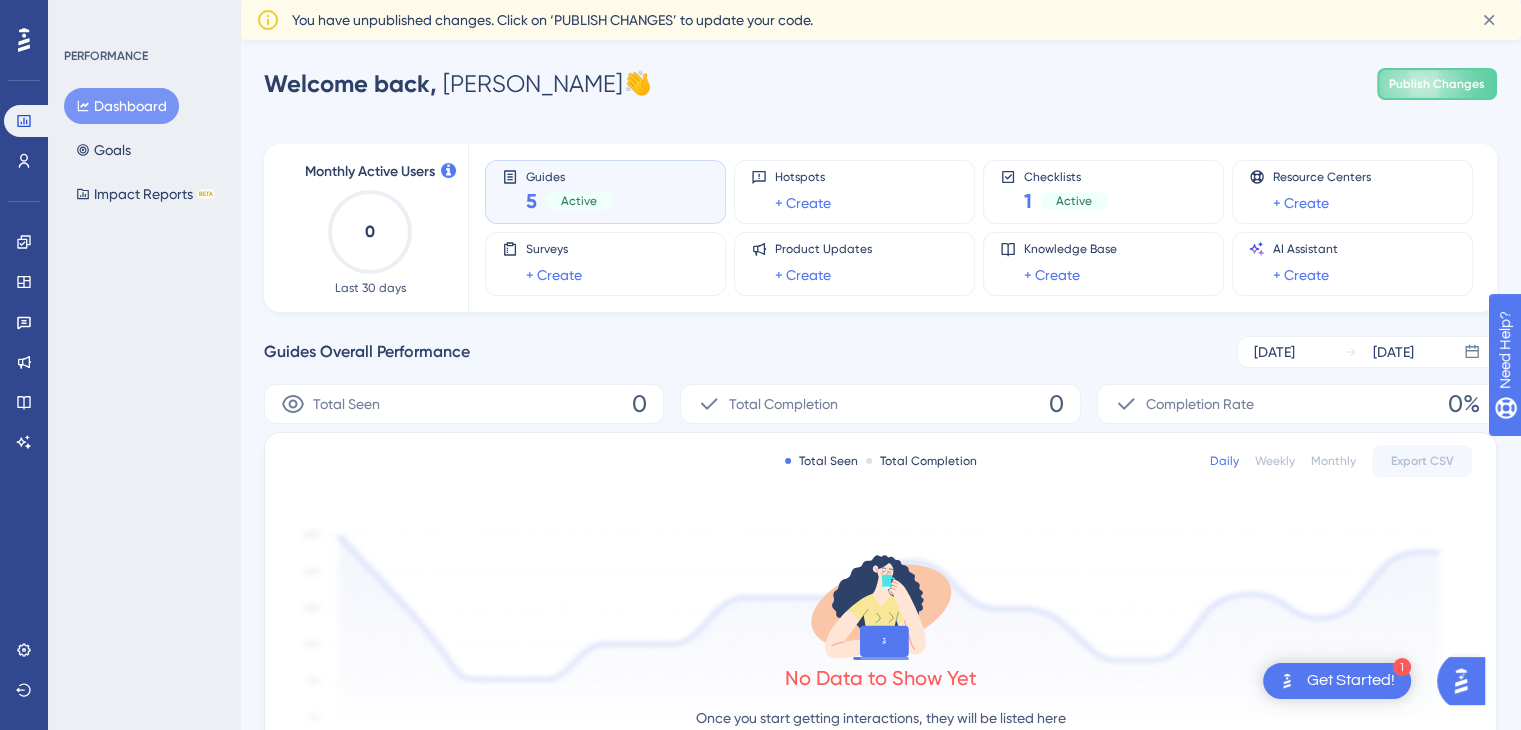 click on "Guides 5 Active" at bounding box center (605, 192) 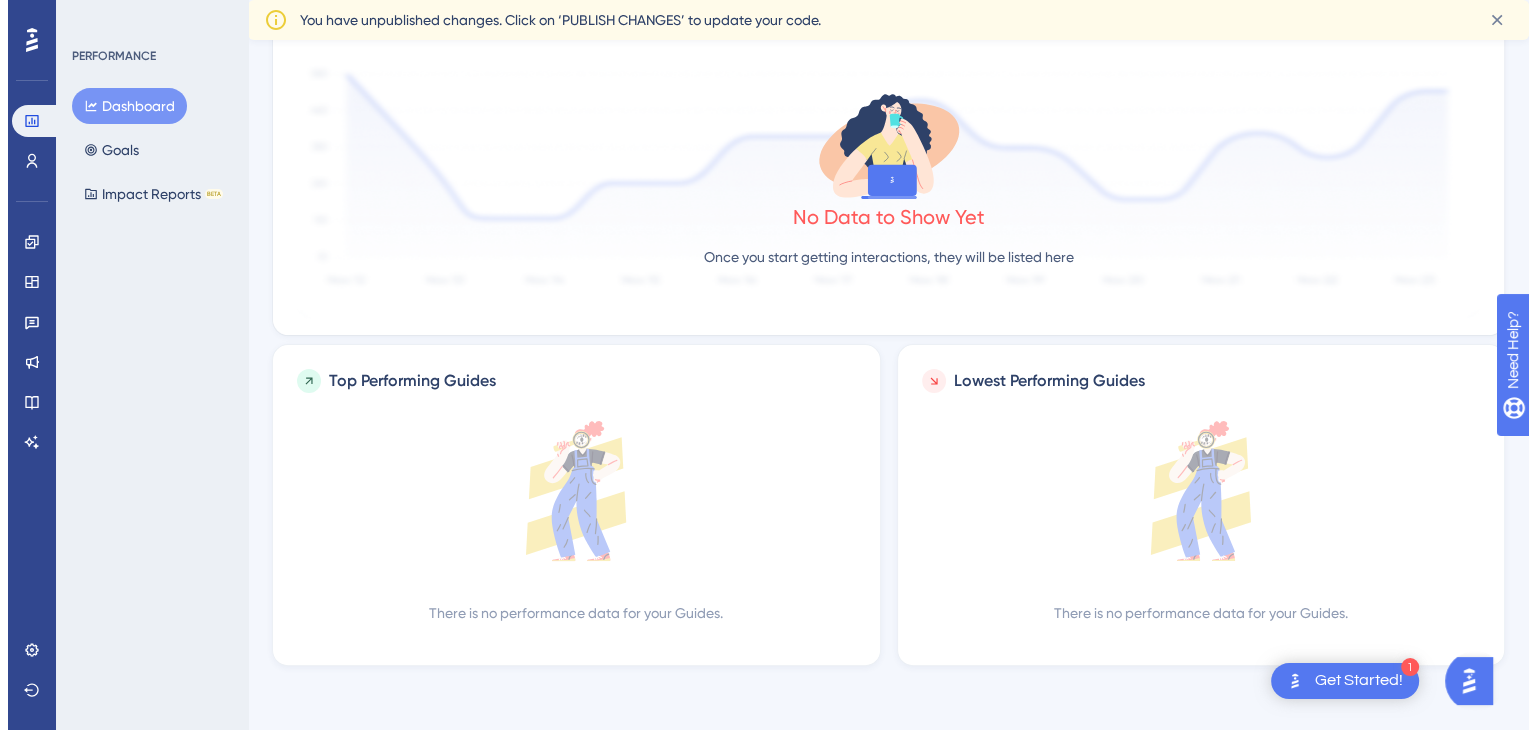 scroll, scrollTop: 0, scrollLeft: 0, axis: both 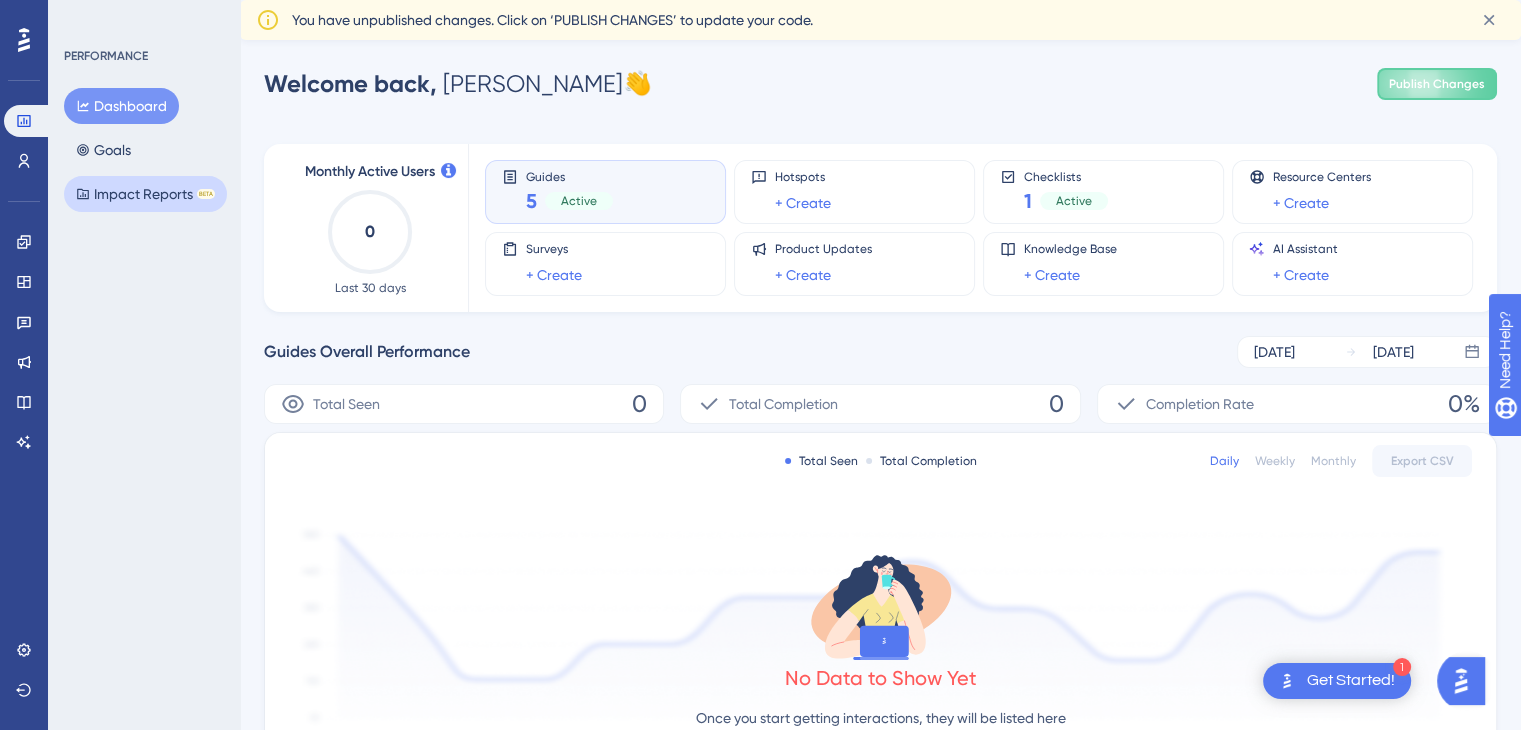 click on "Impact Reports BETA" at bounding box center [145, 194] 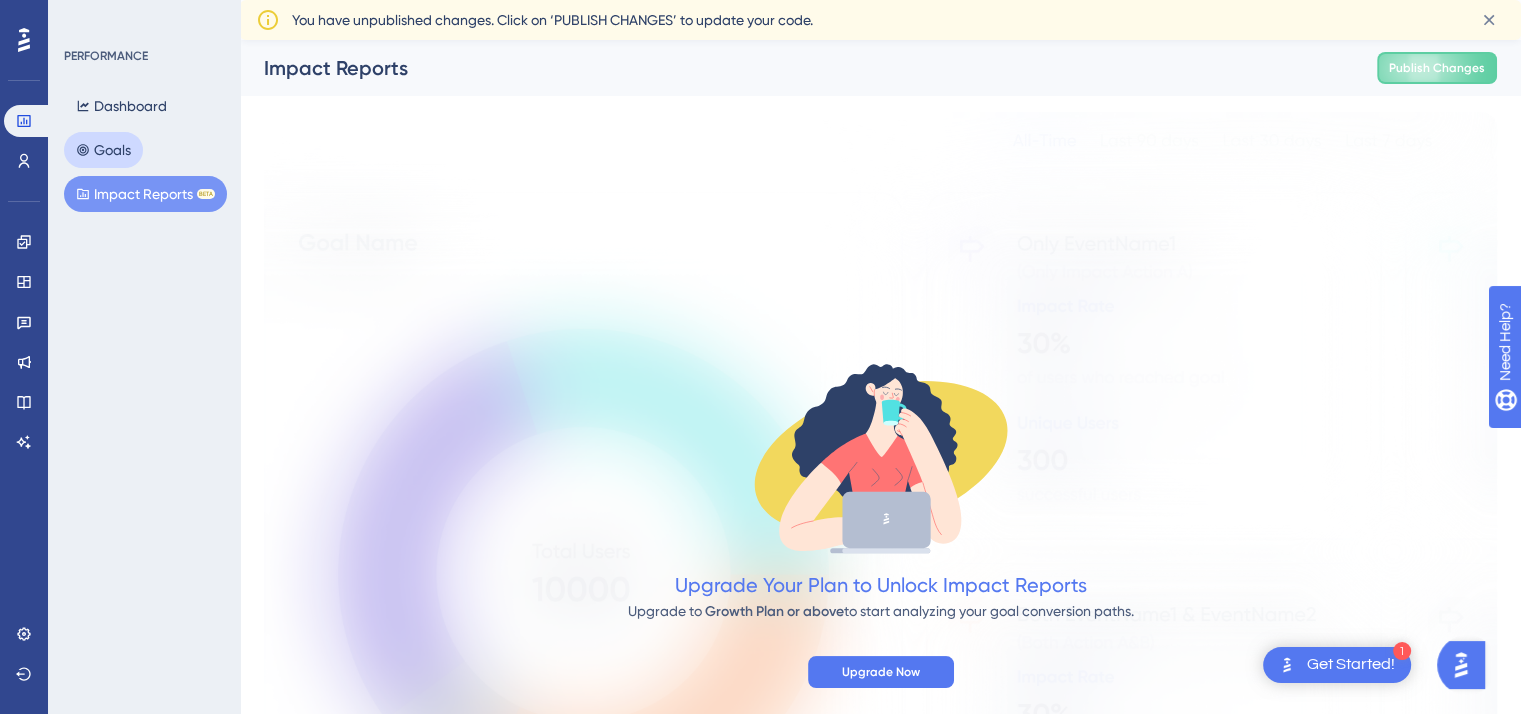 click on "Goals" at bounding box center (103, 150) 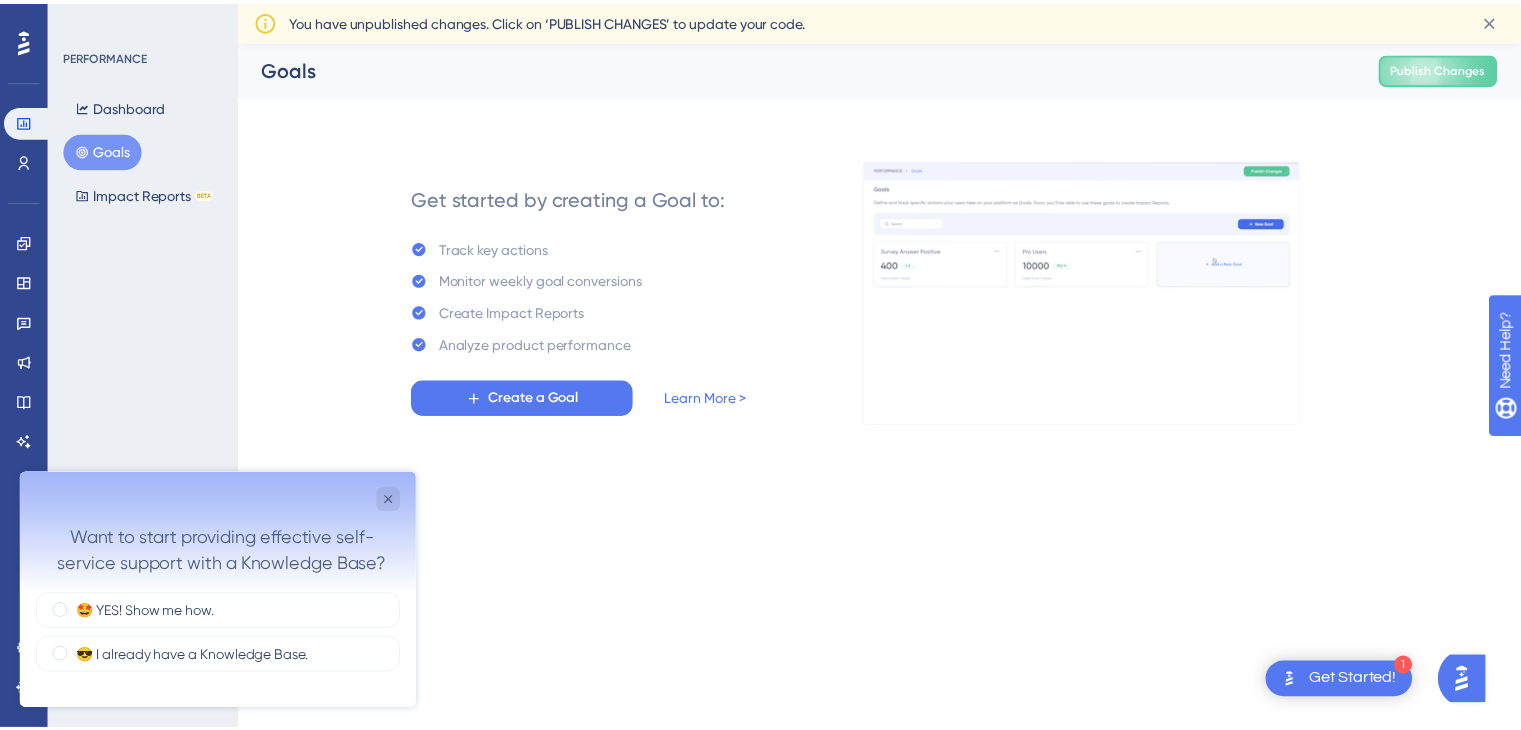 scroll, scrollTop: 0, scrollLeft: 0, axis: both 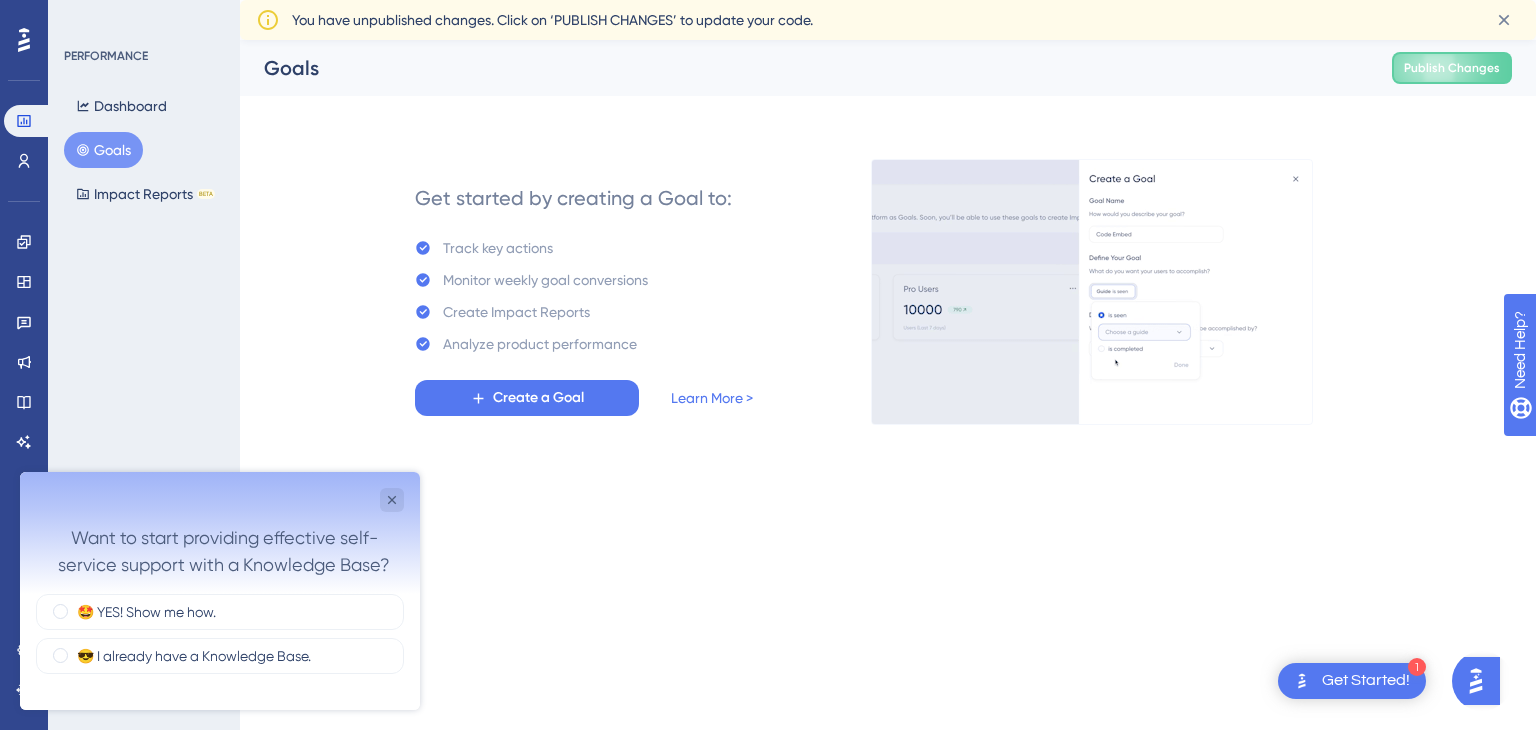 click on "Dashboard Goals Impact Reports BETA" at bounding box center [145, 150] 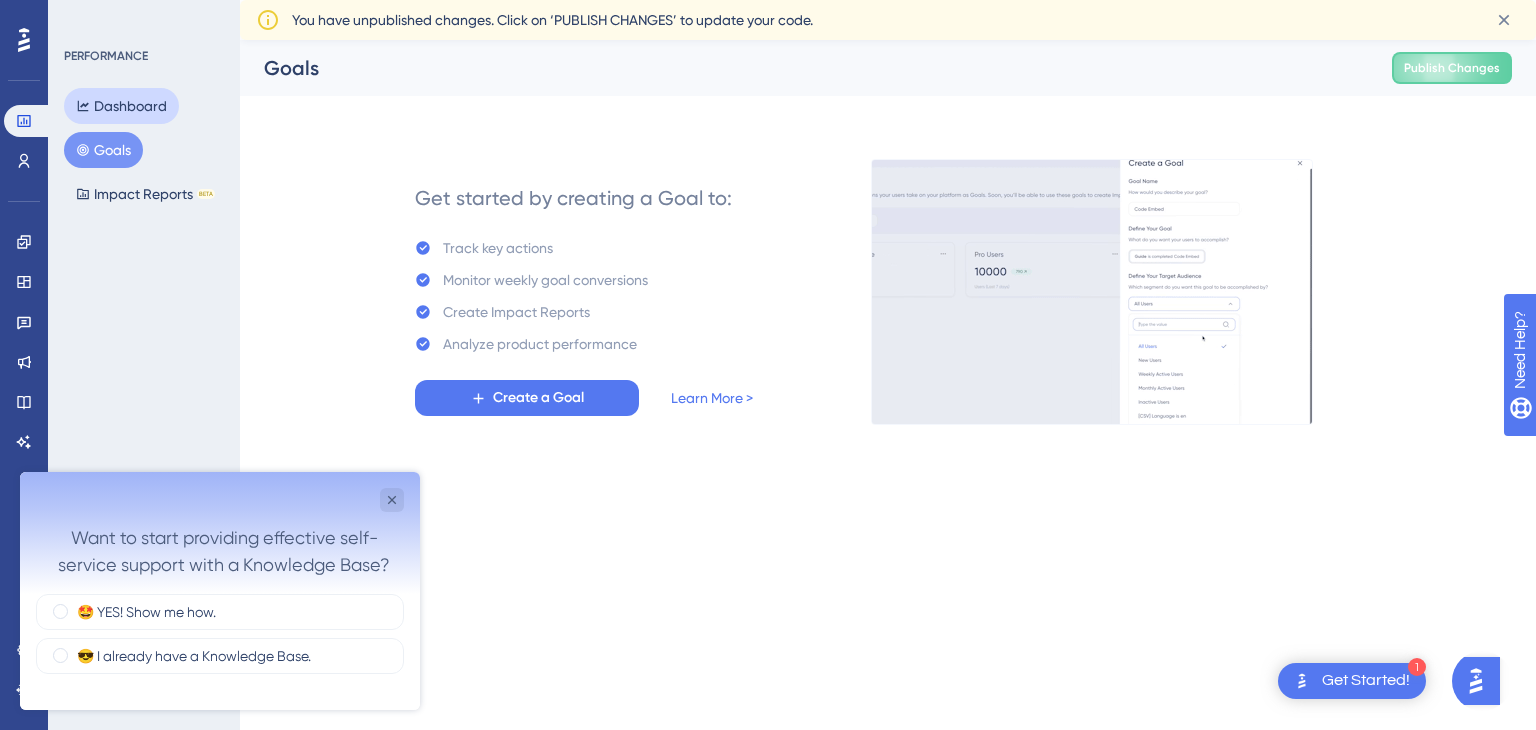 click on "Dashboard" at bounding box center (121, 106) 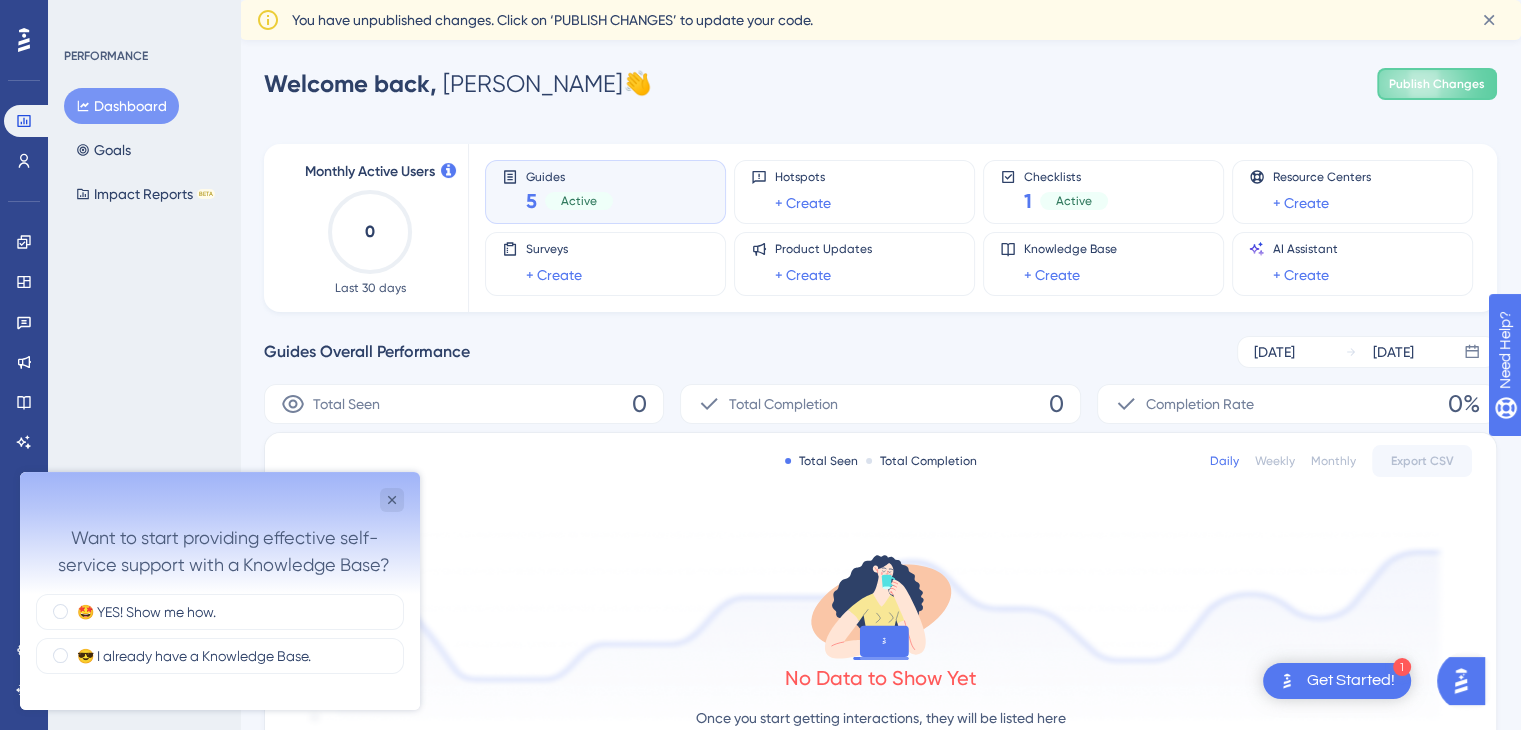 click on "Performance Users Engagement Widgets Feedback Product Updates Knowledge Base AI Assistant" at bounding box center [24, 241] 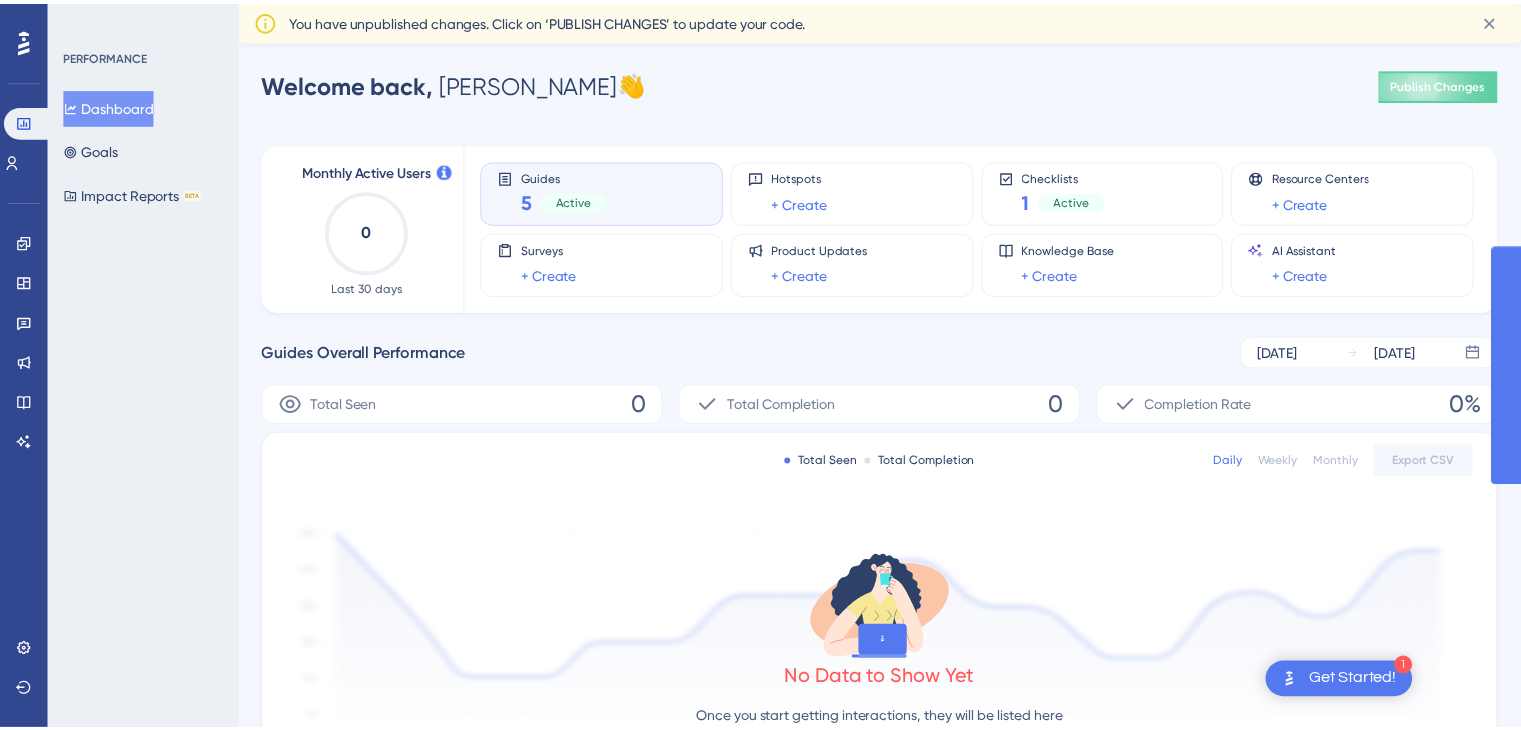 scroll, scrollTop: 0, scrollLeft: 0, axis: both 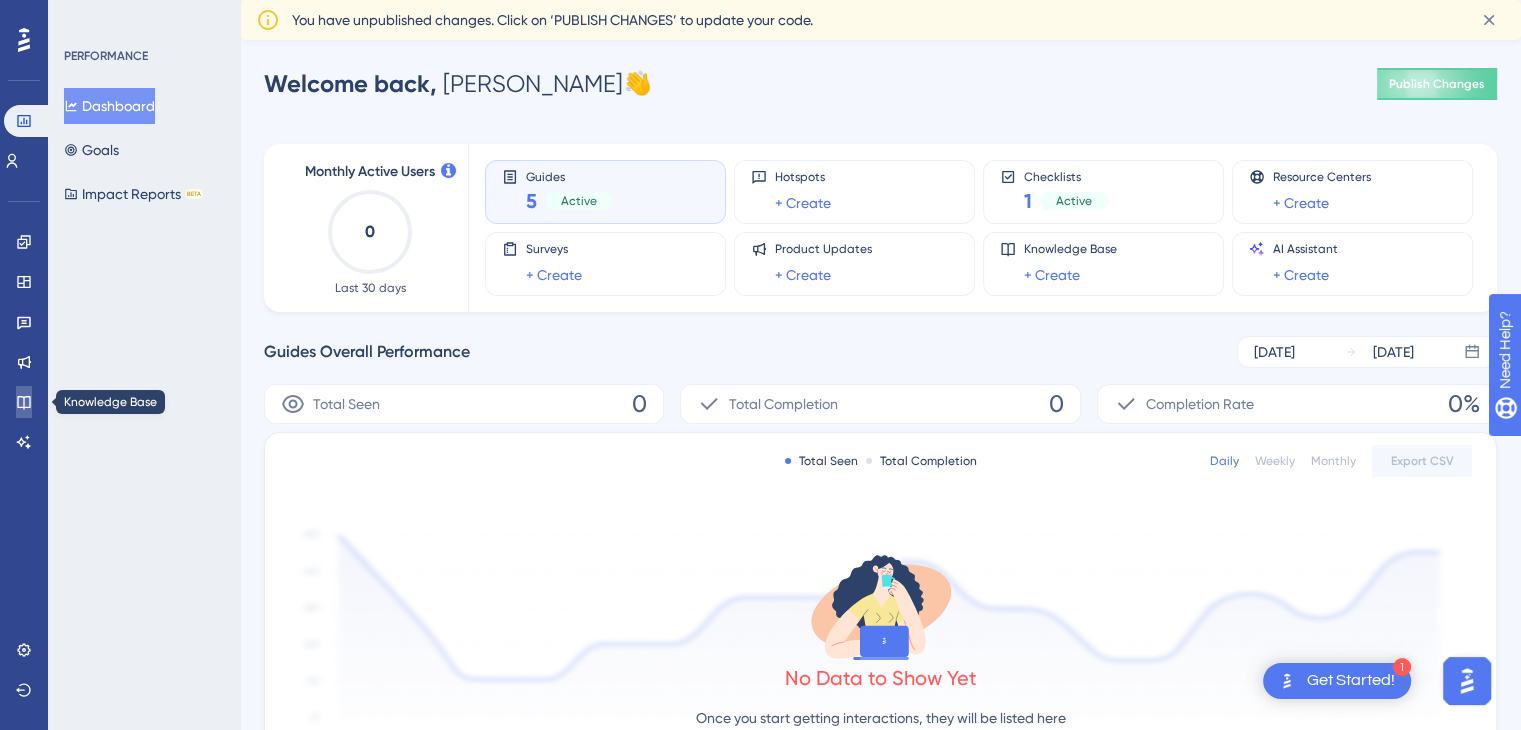 click at bounding box center (24, 402) 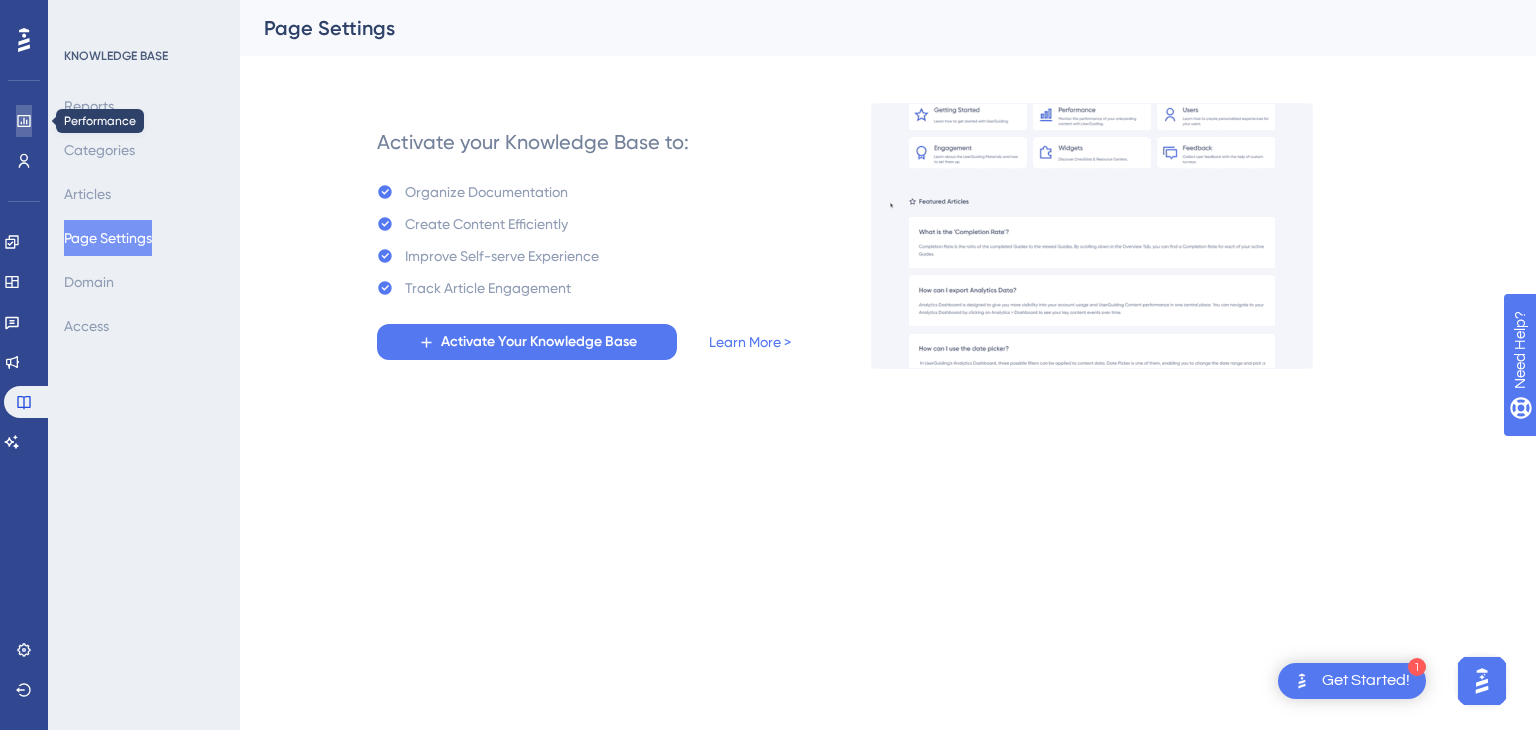 click 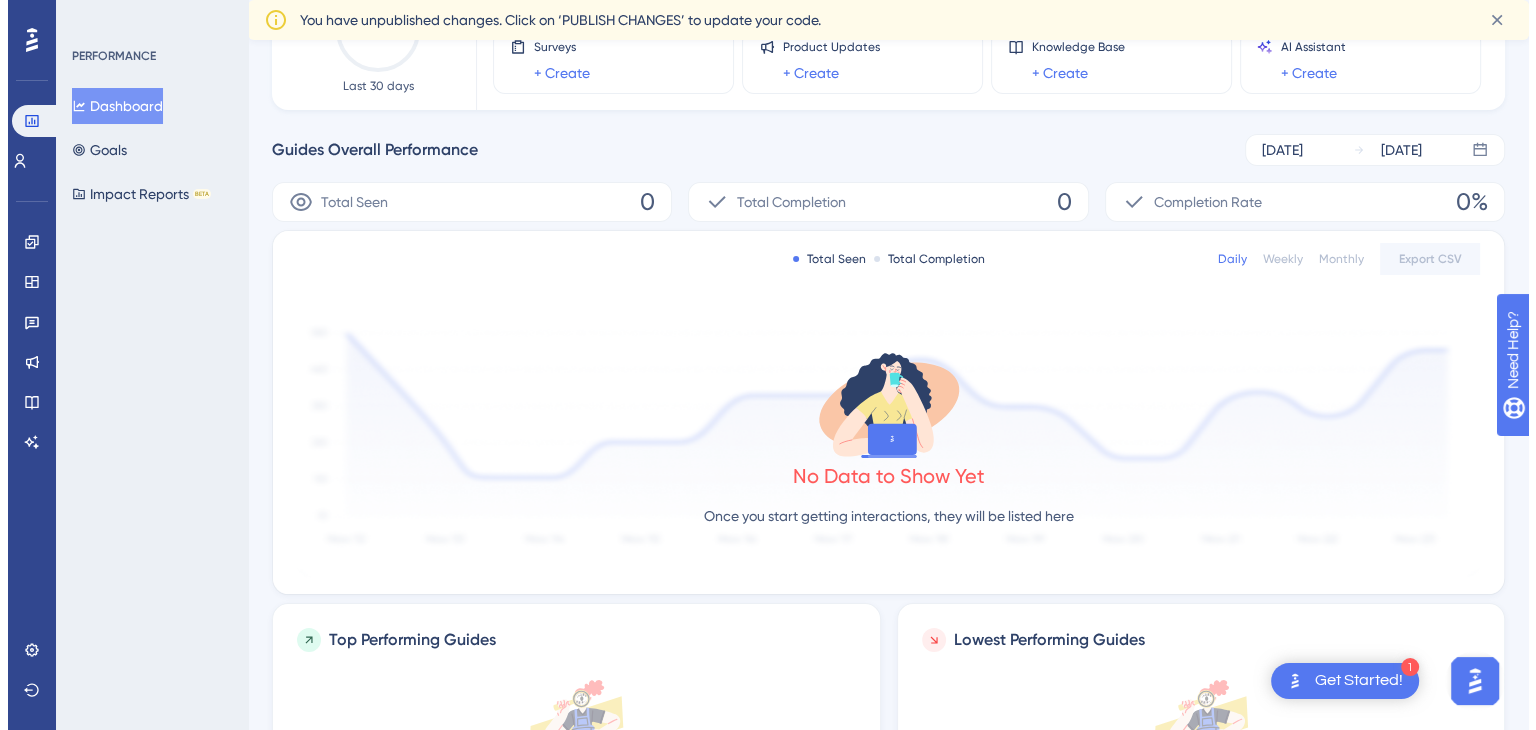 scroll, scrollTop: 0, scrollLeft: 0, axis: both 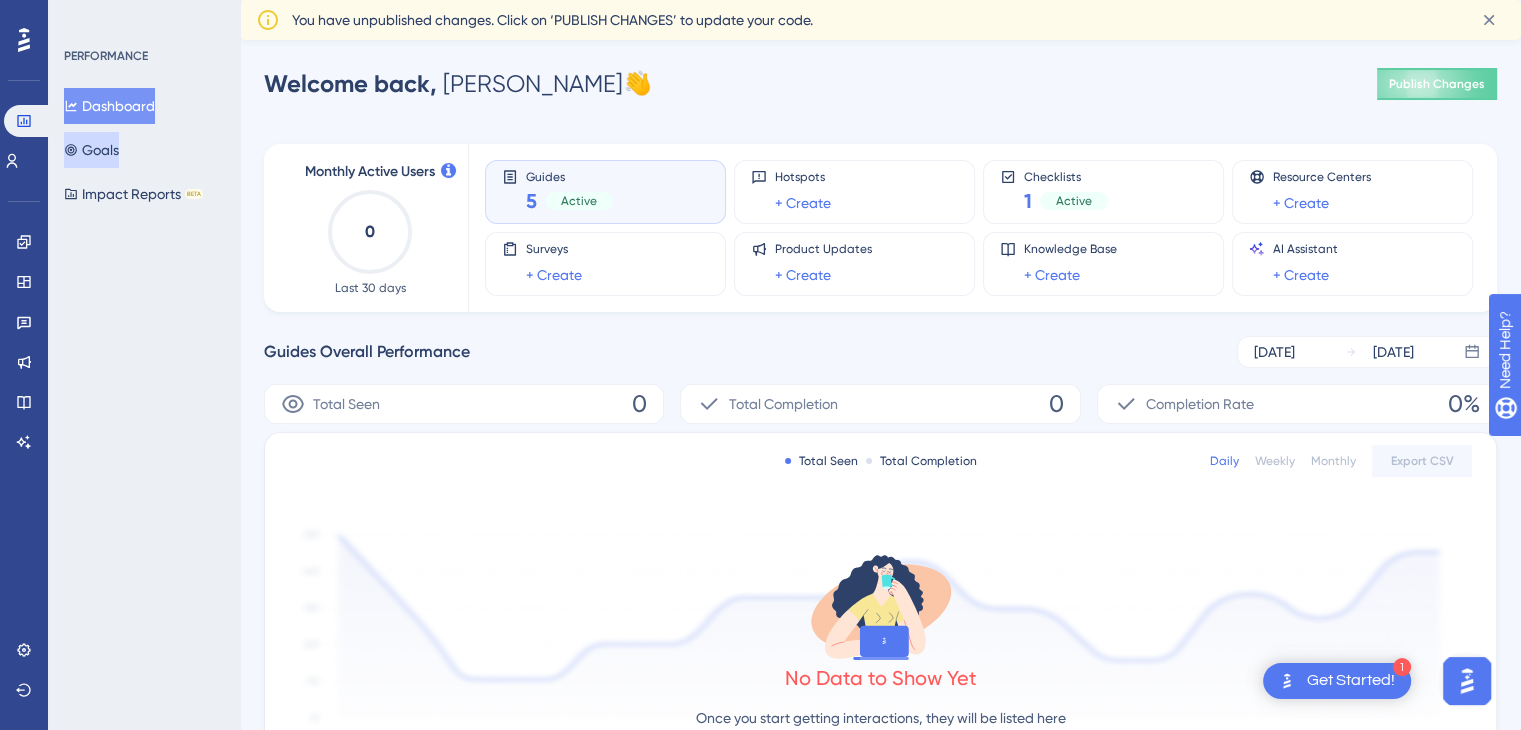 click on "Goals" at bounding box center (91, 150) 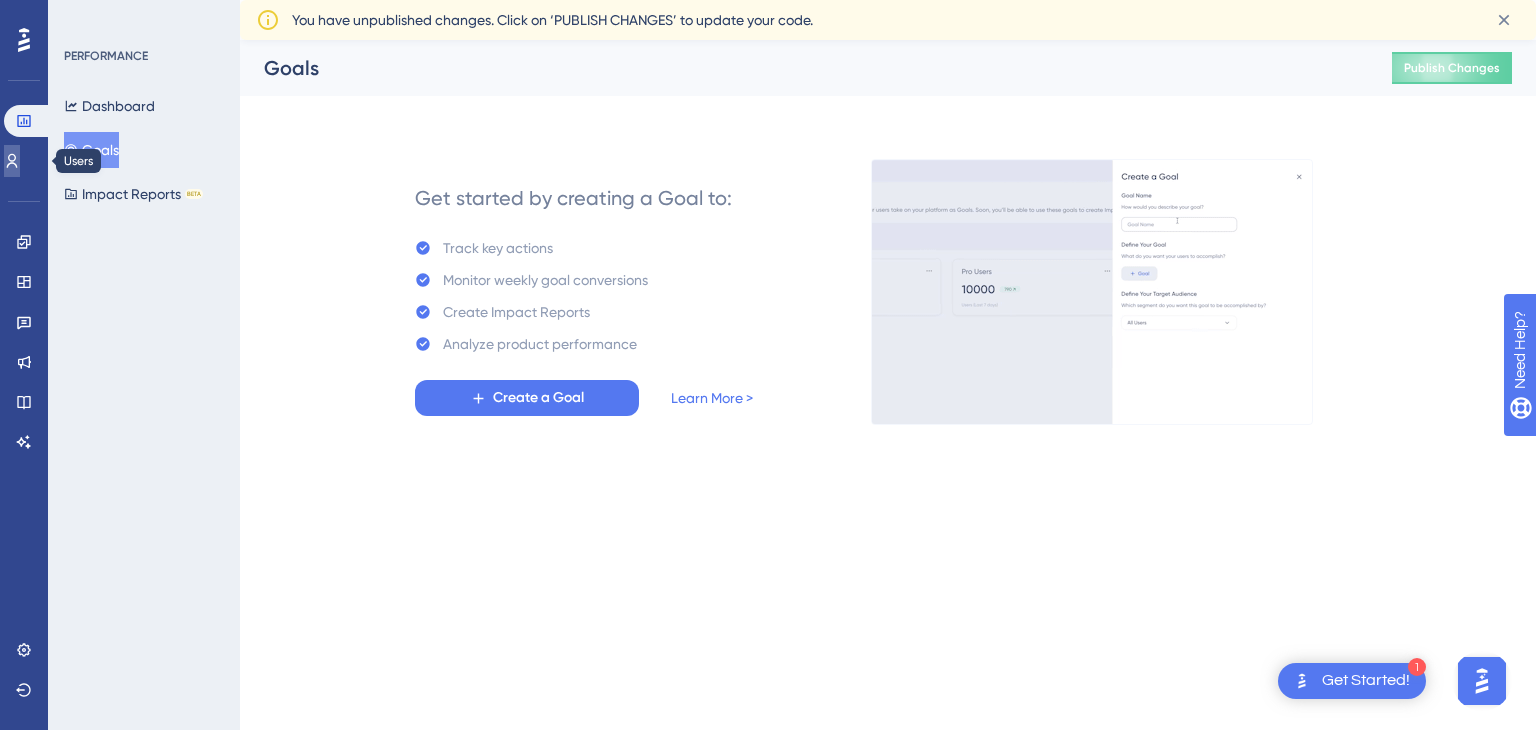 click at bounding box center [12, 161] 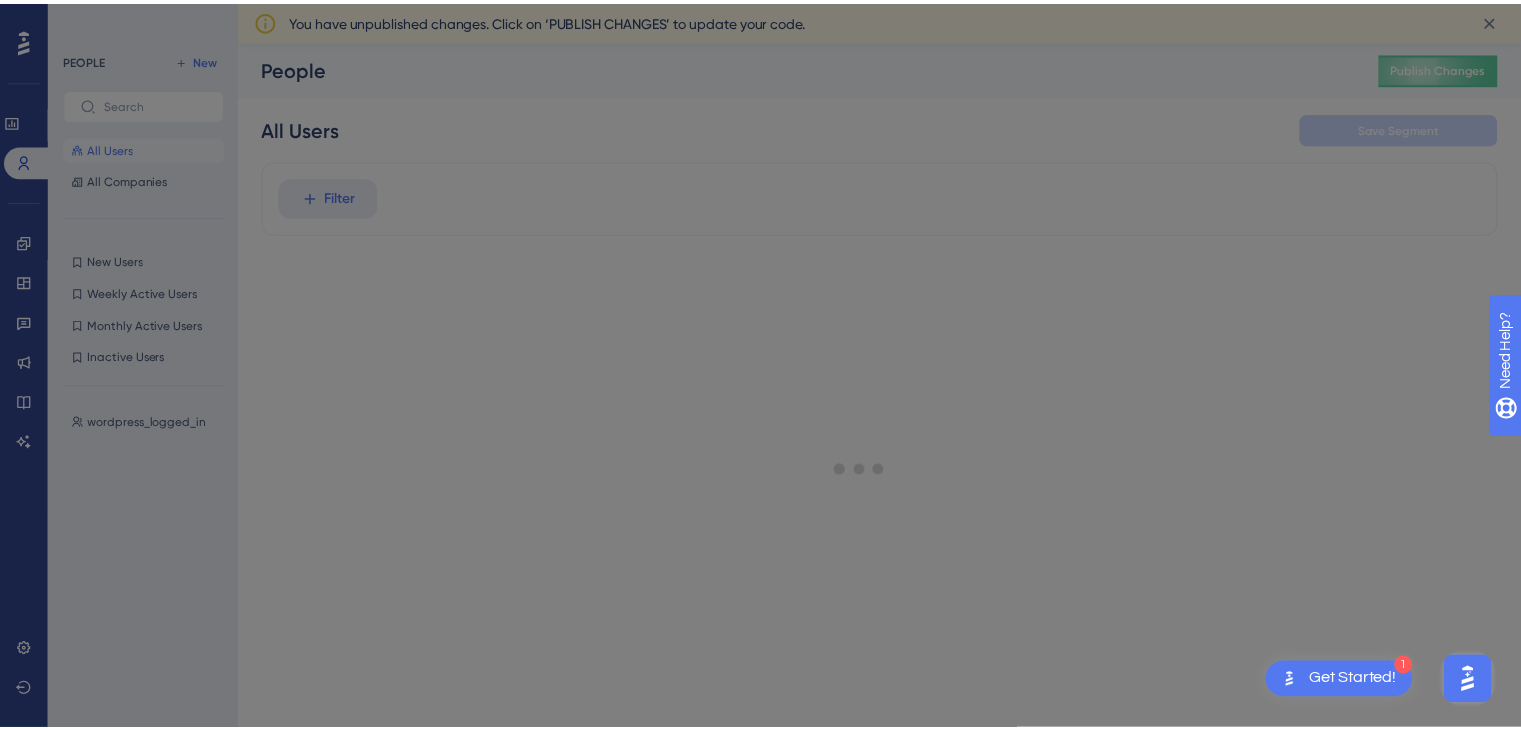 scroll, scrollTop: 0, scrollLeft: 0, axis: both 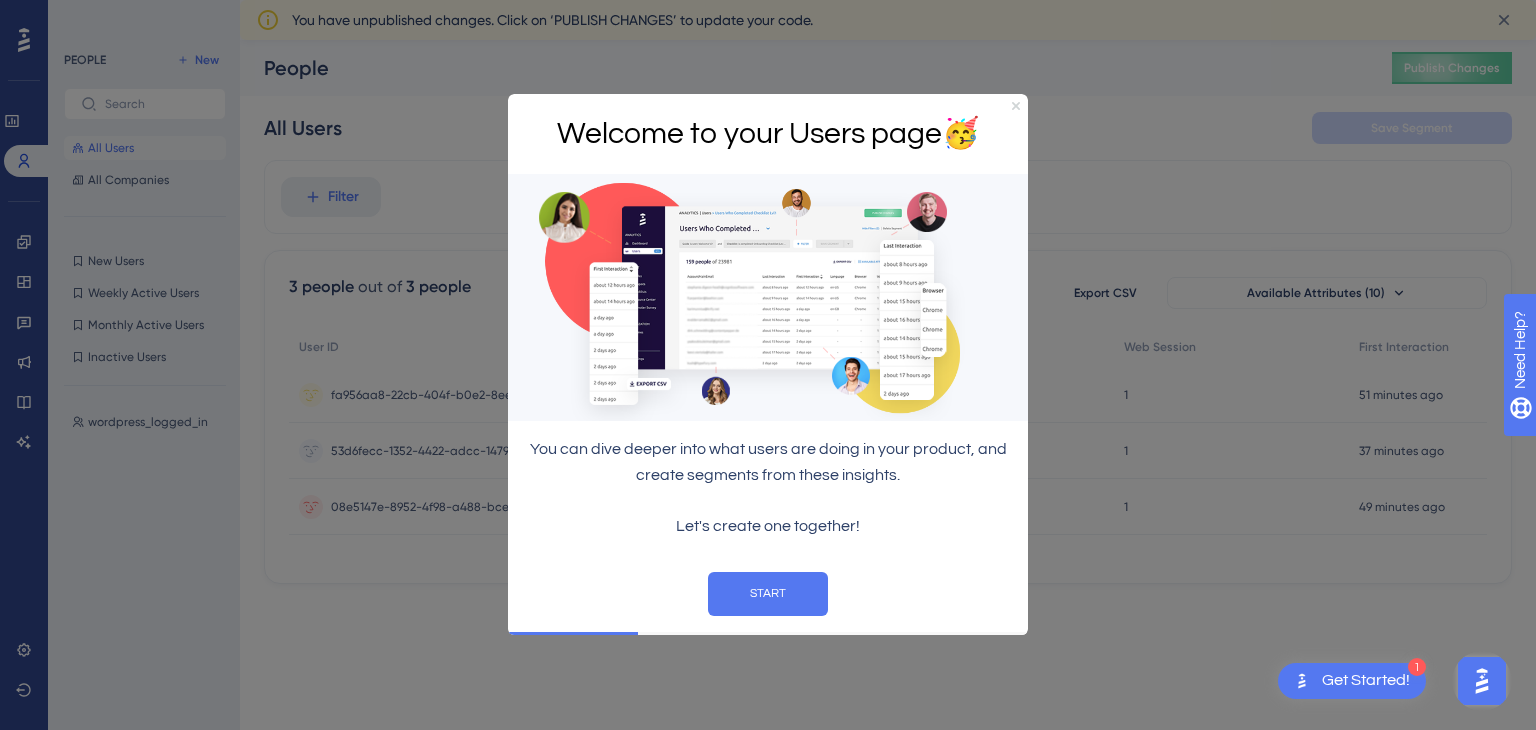 click 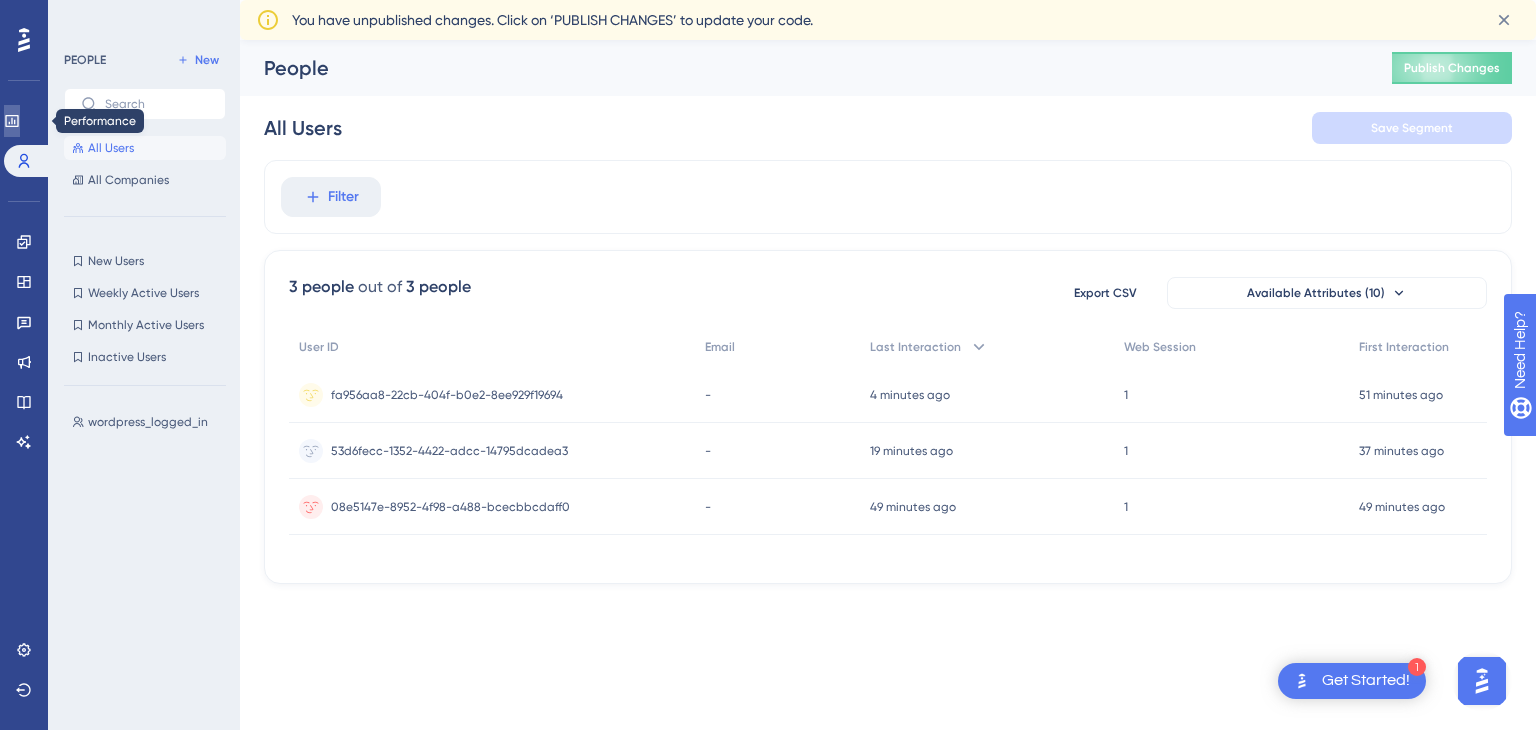 click at bounding box center [12, 121] 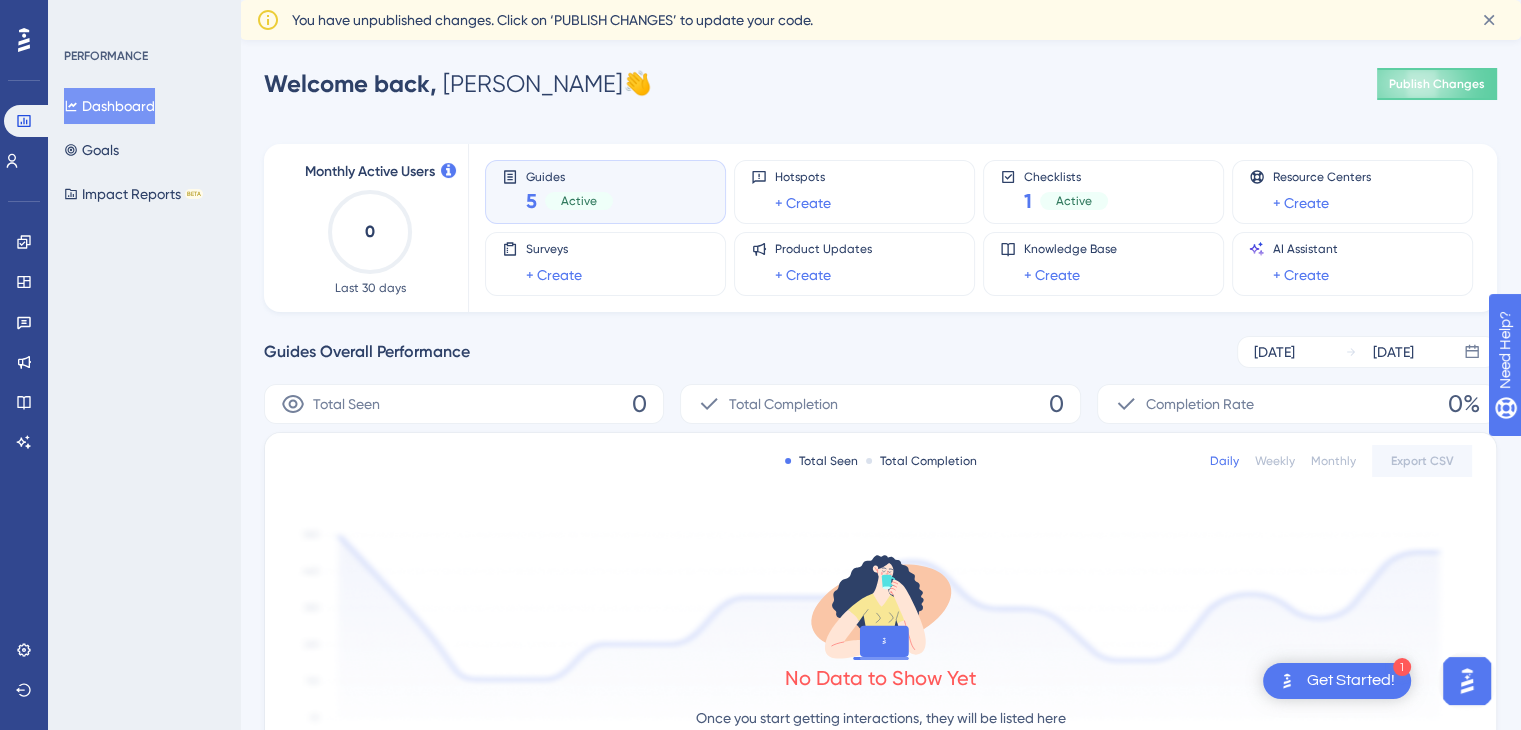 click on "Guides 5 Active" at bounding box center [569, 192] 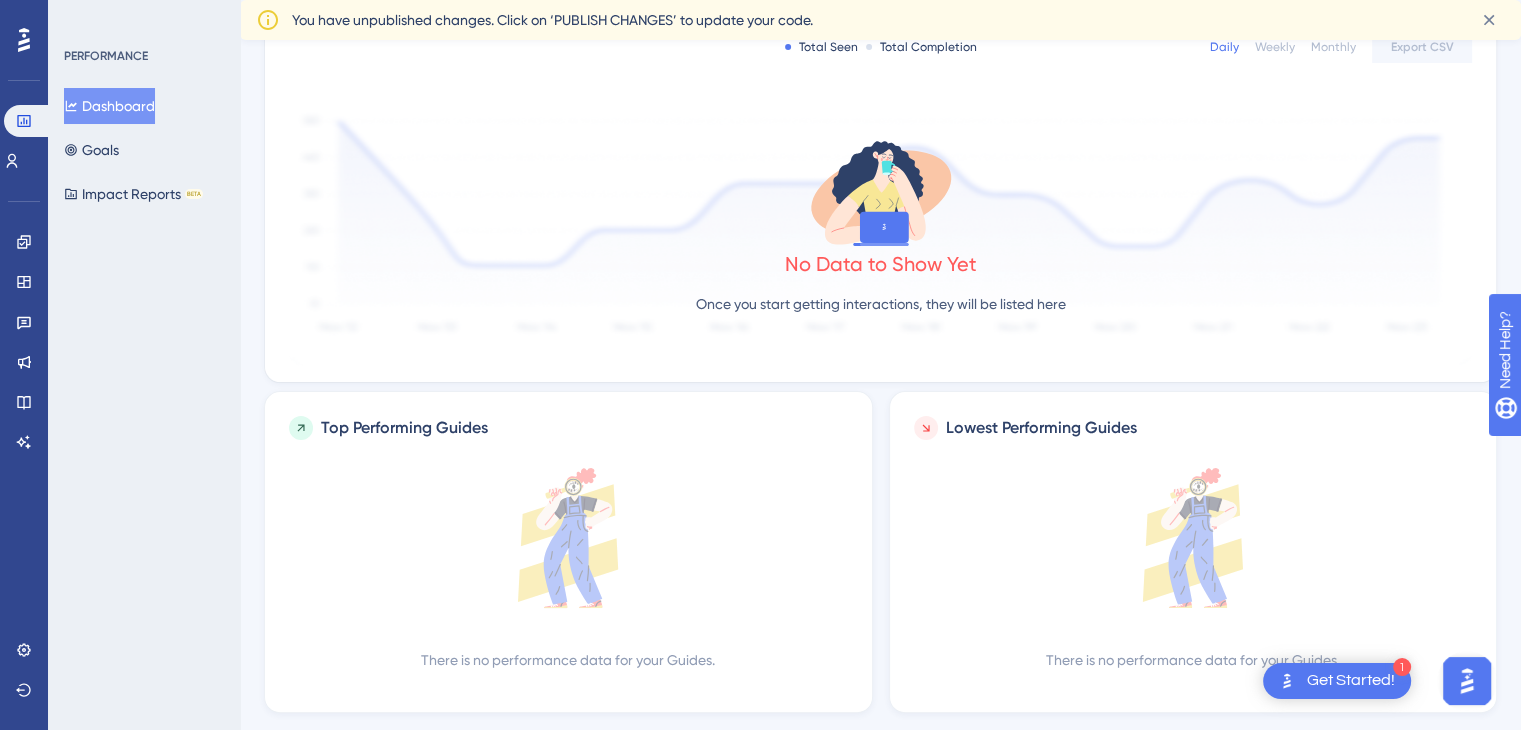 scroll, scrollTop: 0, scrollLeft: 0, axis: both 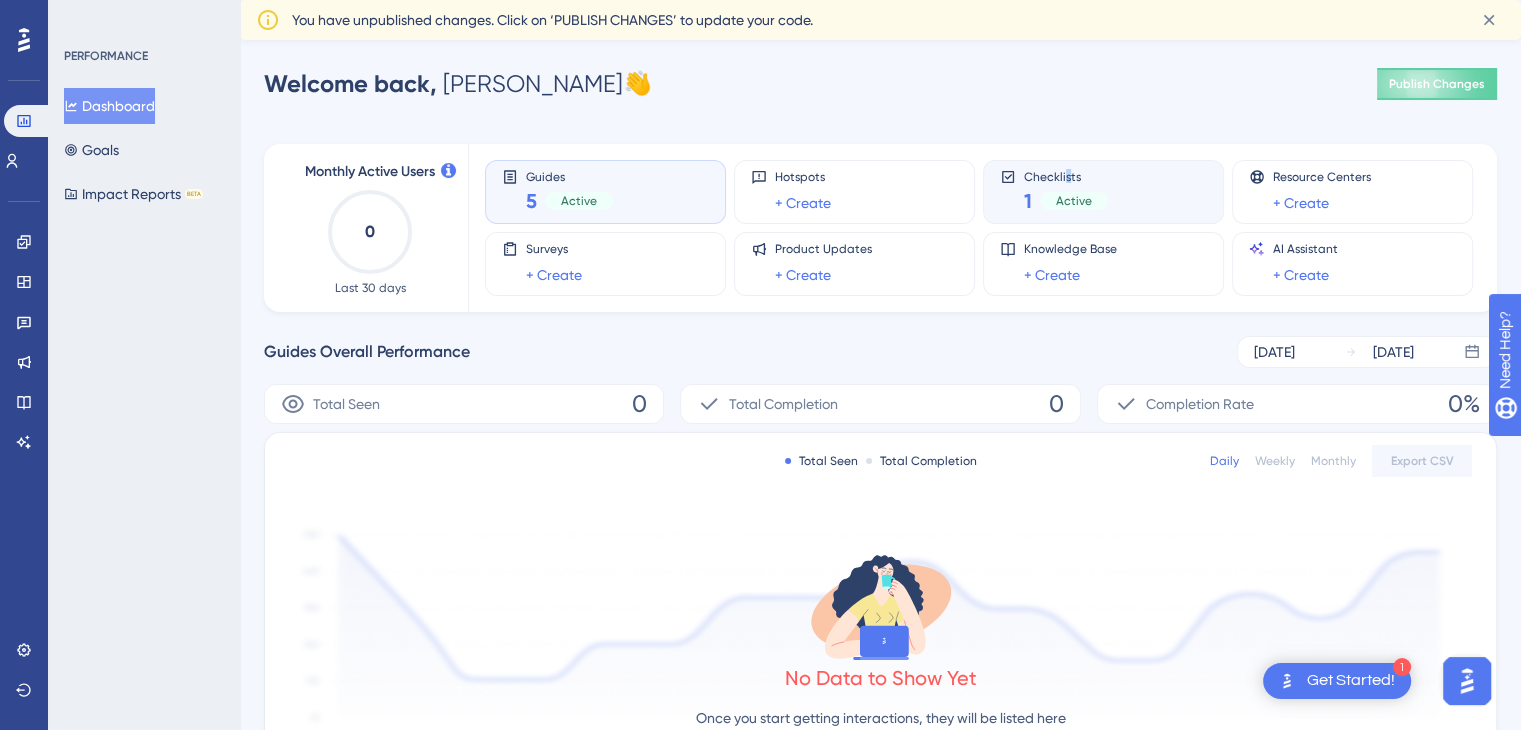 click on "Checklists 1 Active" at bounding box center (1103, 192) 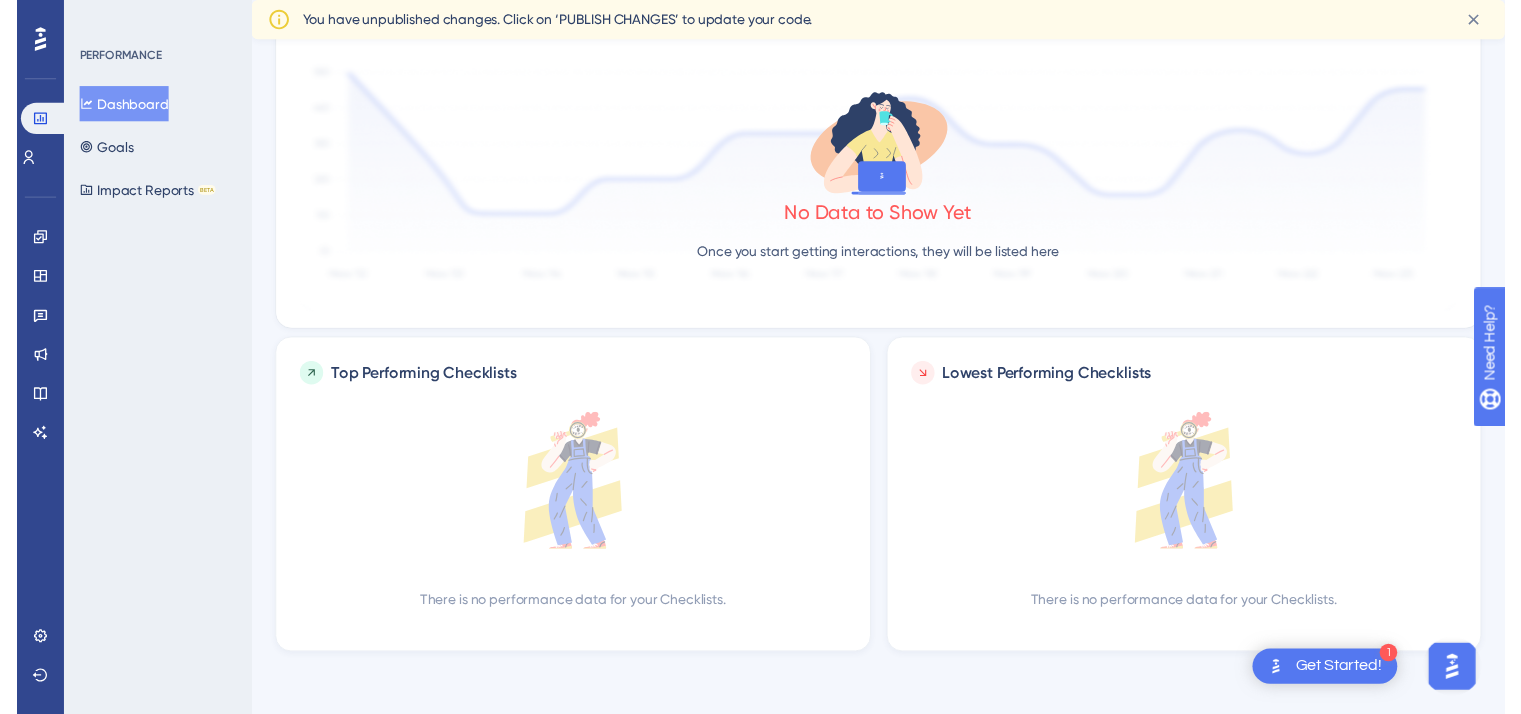 scroll, scrollTop: 0, scrollLeft: 0, axis: both 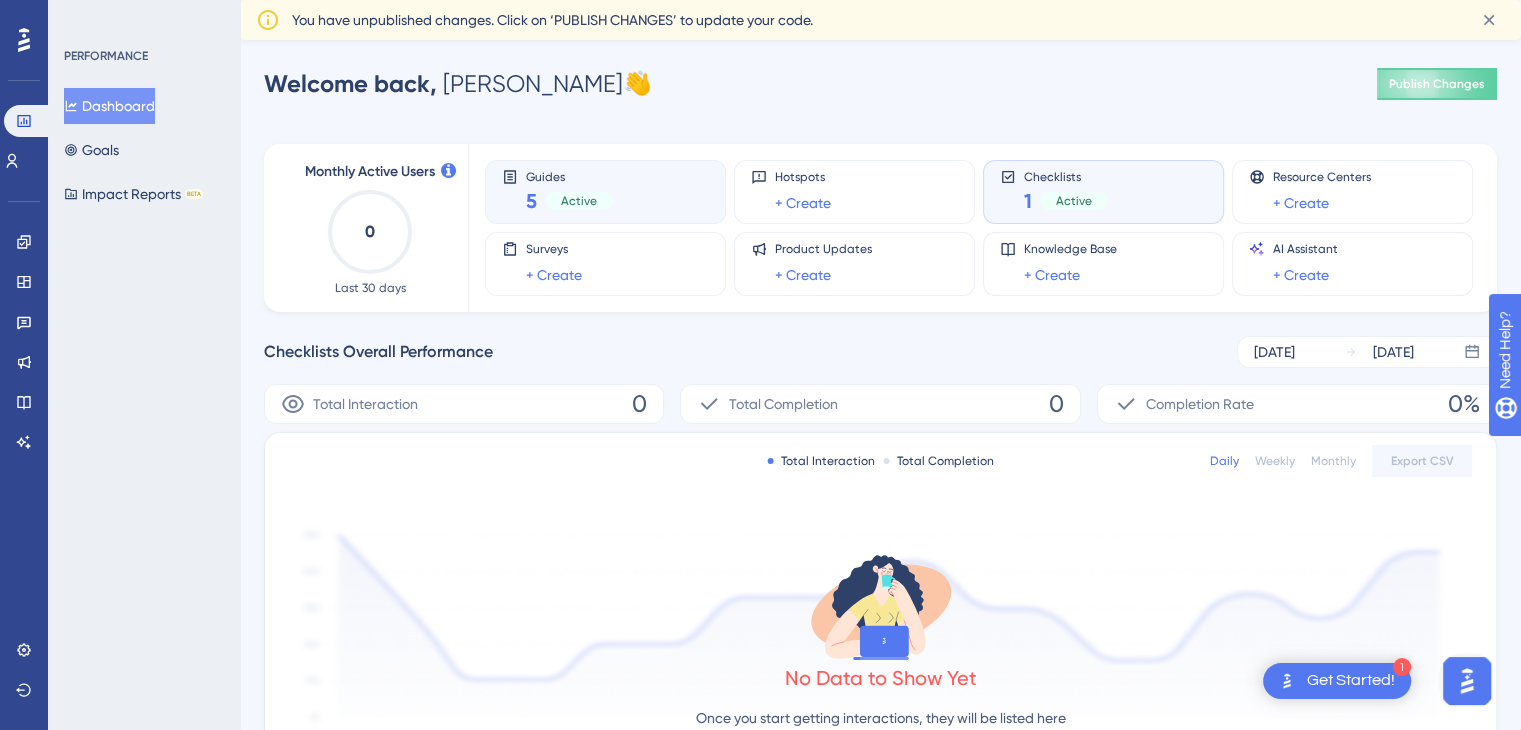 click on "Guides 5 Active" at bounding box center [605, 192] 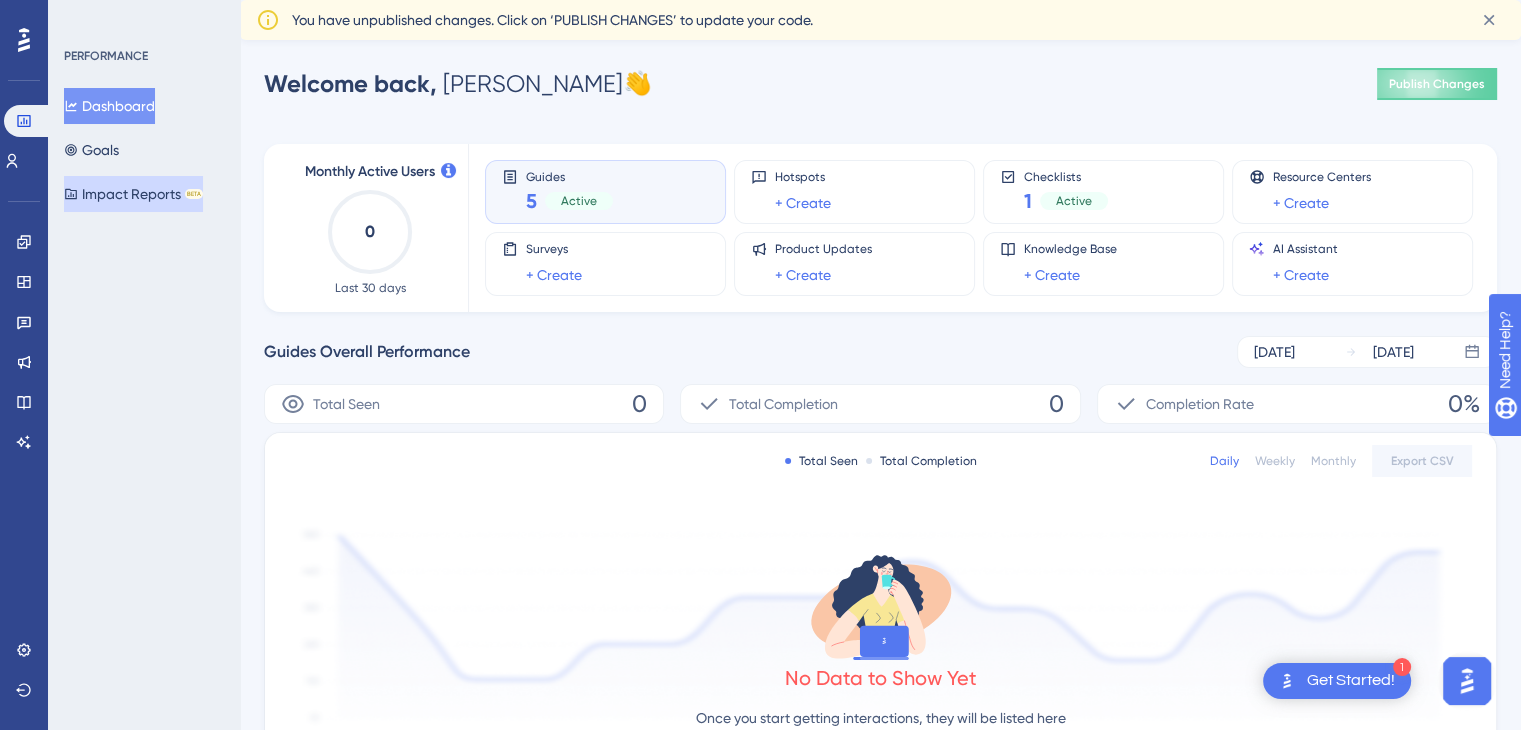 click on "Impact Reports BETA" at bounding box center [133, 194] 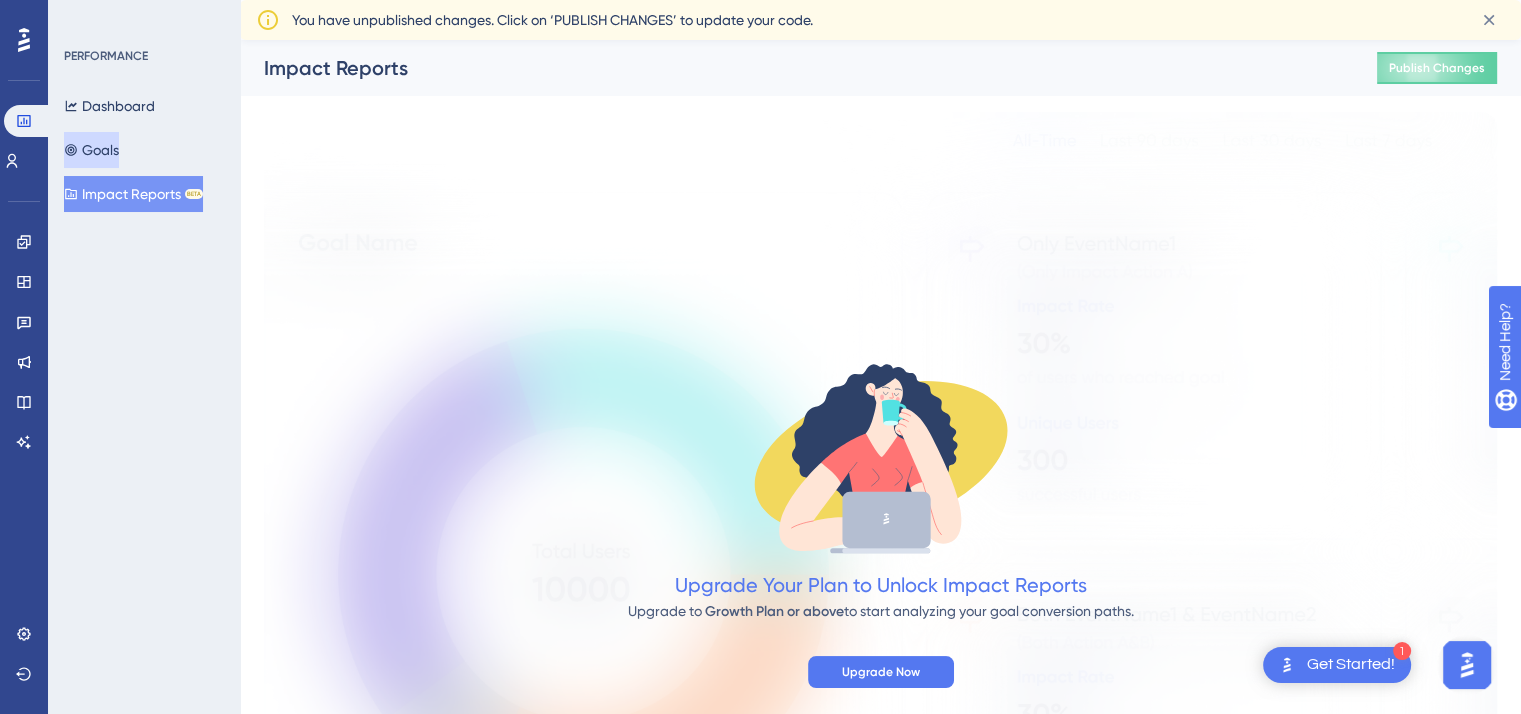 click on "Goals" at bounding box center (91, 150) 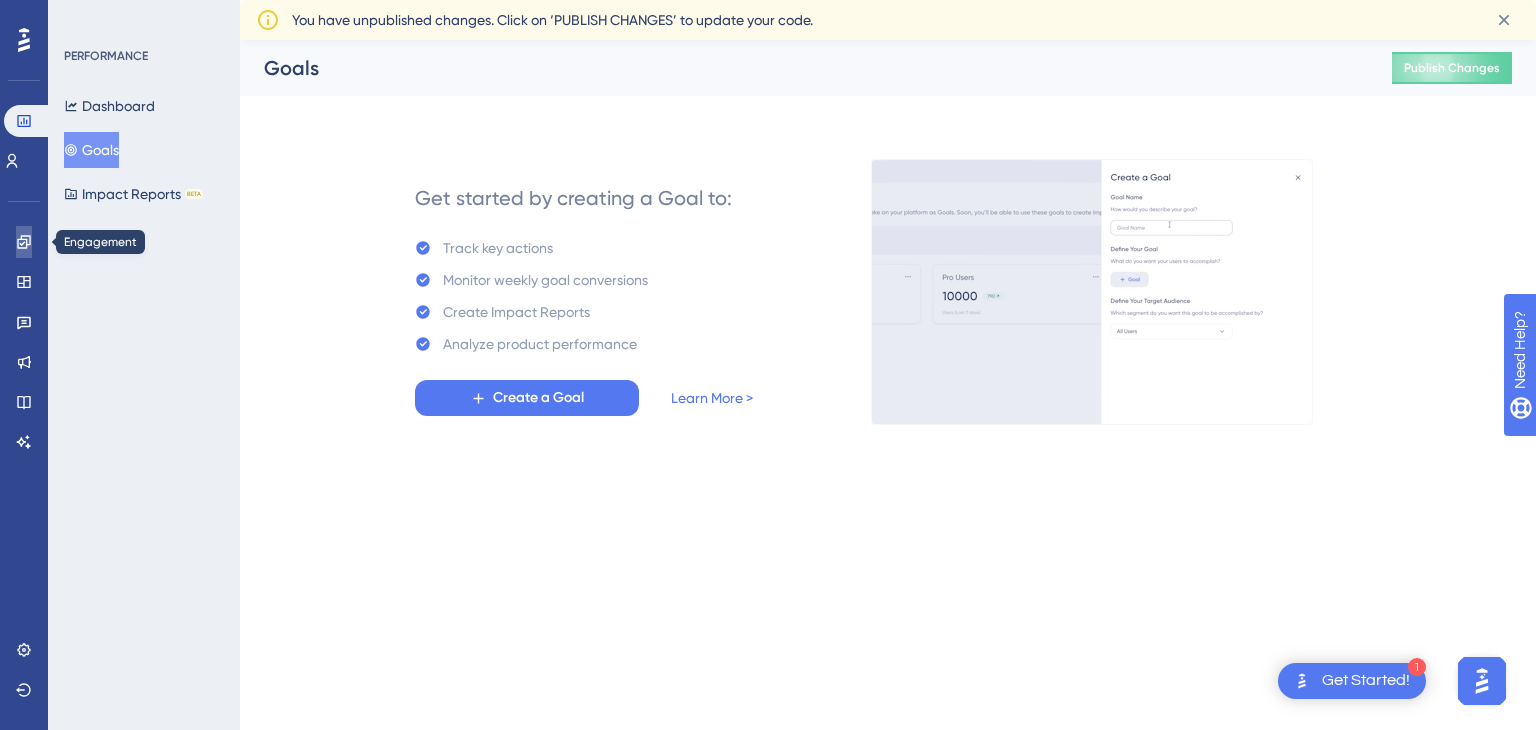 click 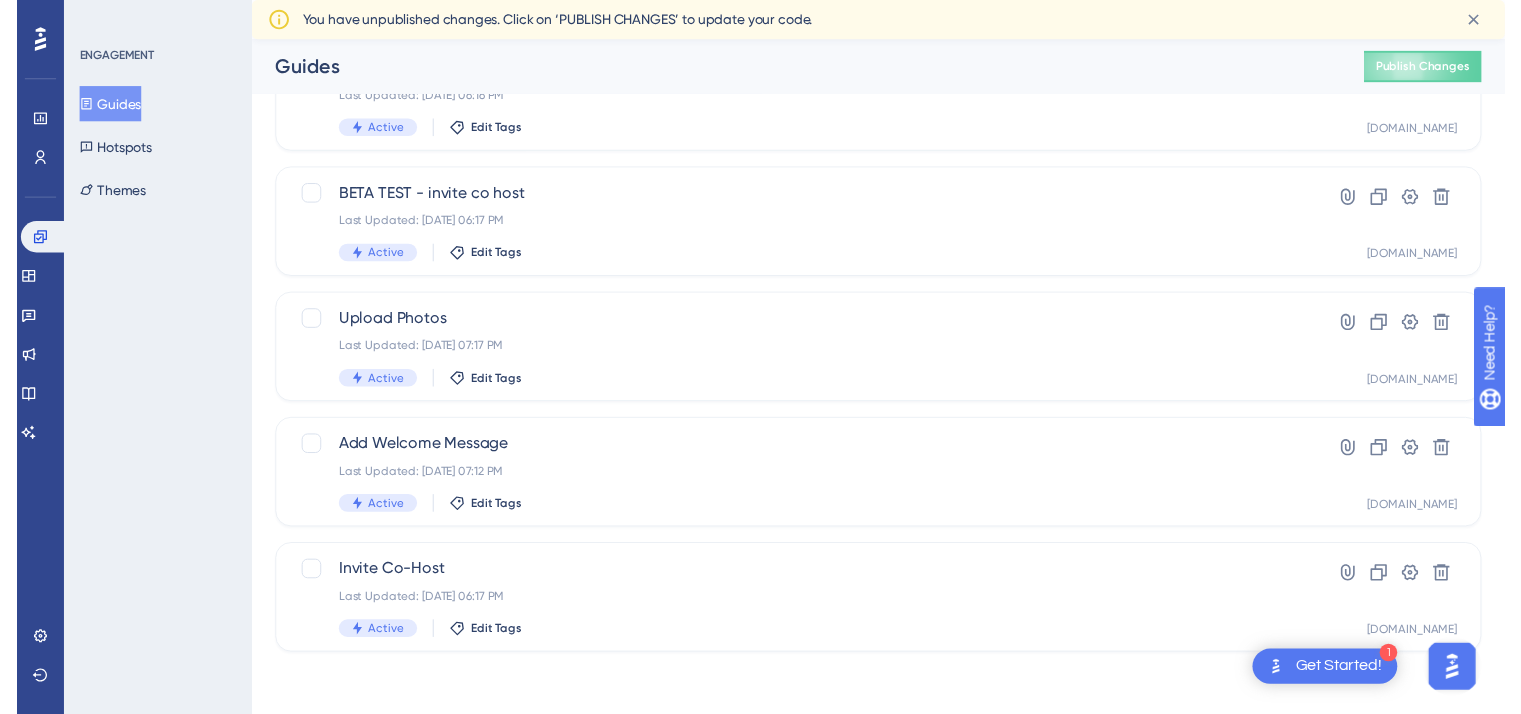 scroll, scrollTop: 0, scrollLeft: 0, axis: both 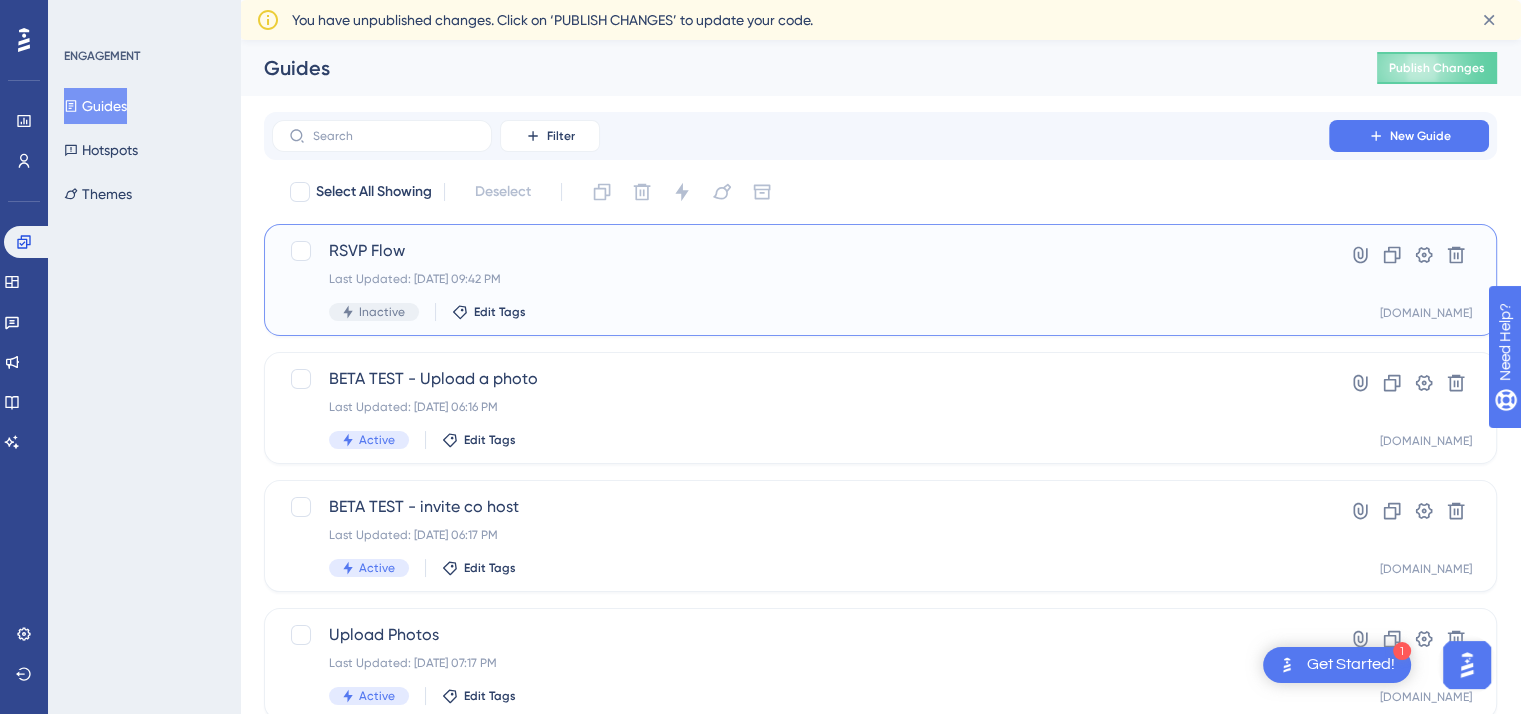 click on "RSVP Flow Last Updated: [DATE] 09:42 PM Inactive Edit Tags" at bounding box center [800, 280] 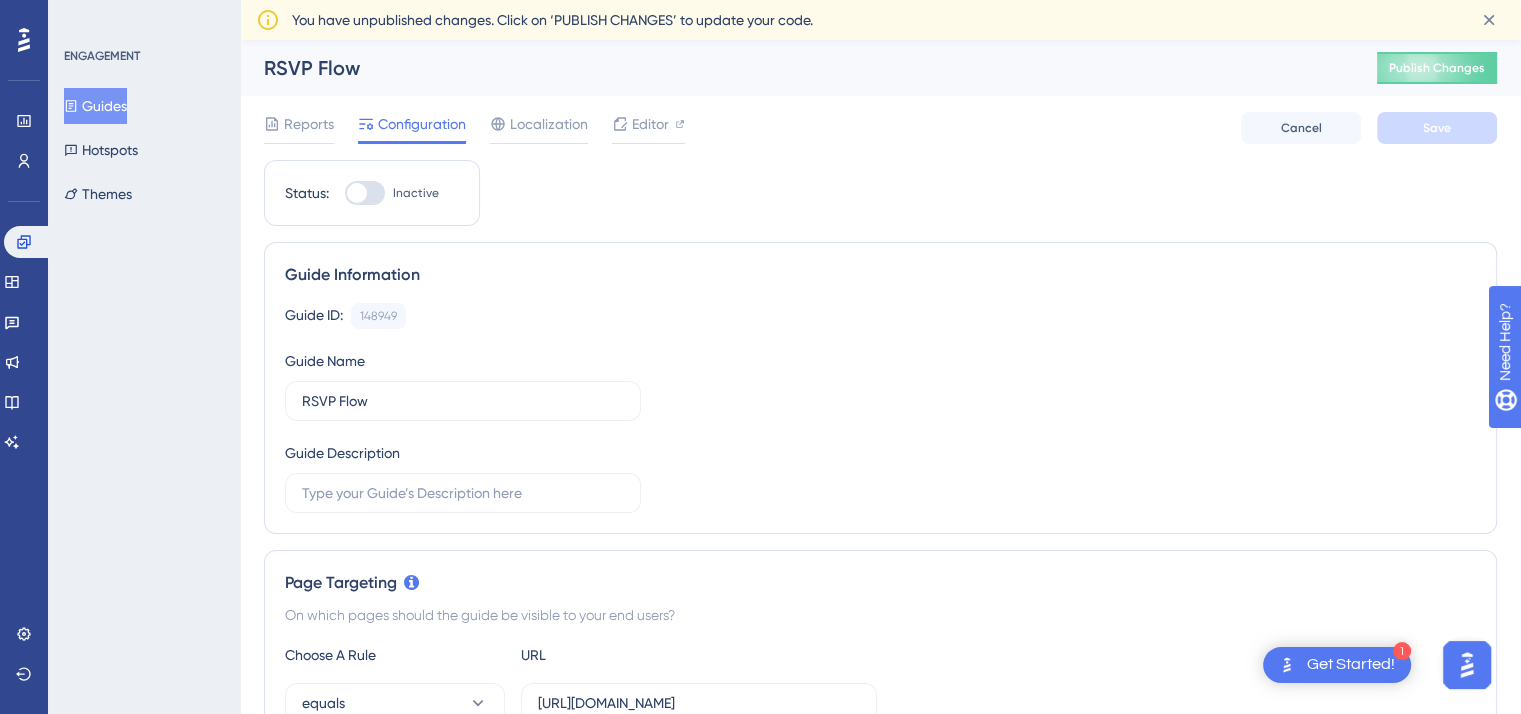 scroll, scrollTop: 200, scrollLeft: 0, axis: vertical 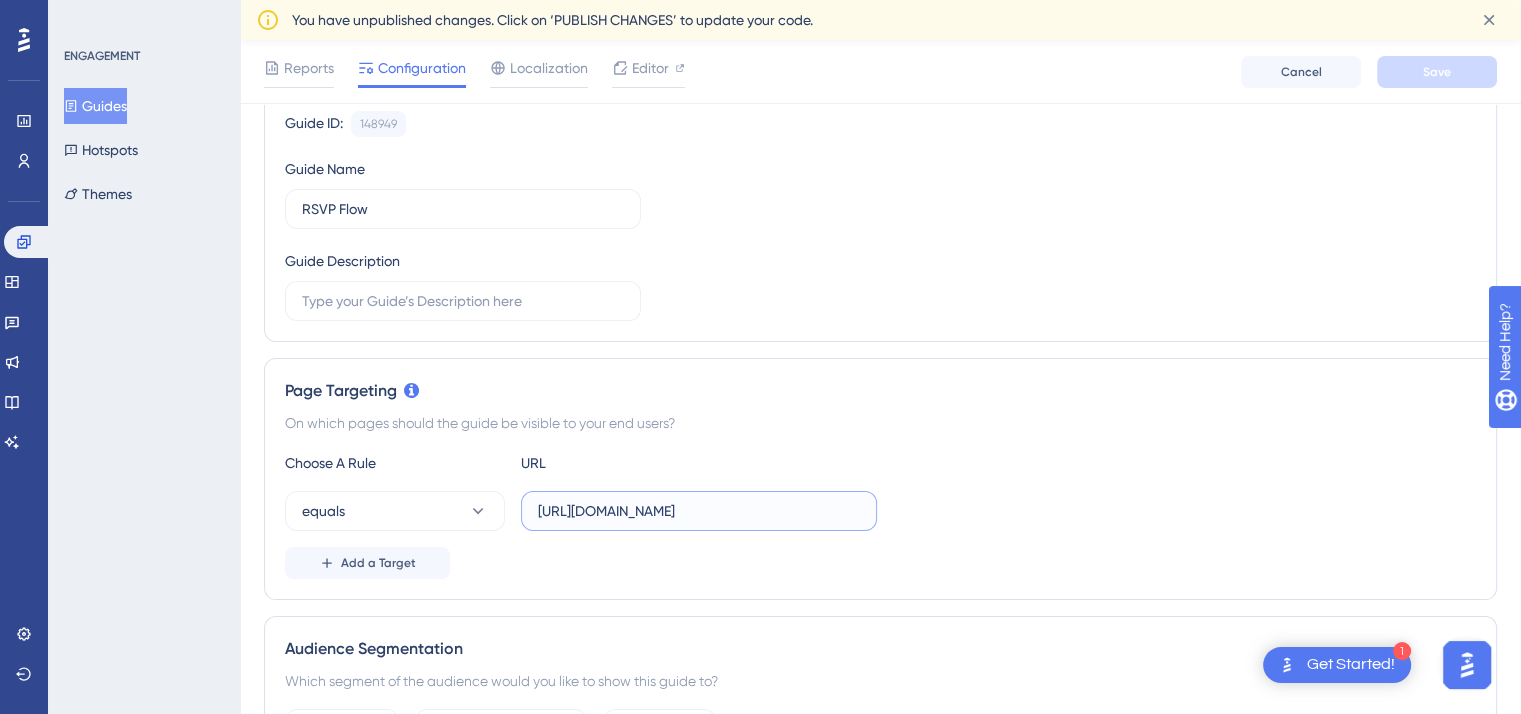click on "[URL][DOMAIN_NAME]" at bounding box center [699, 511] 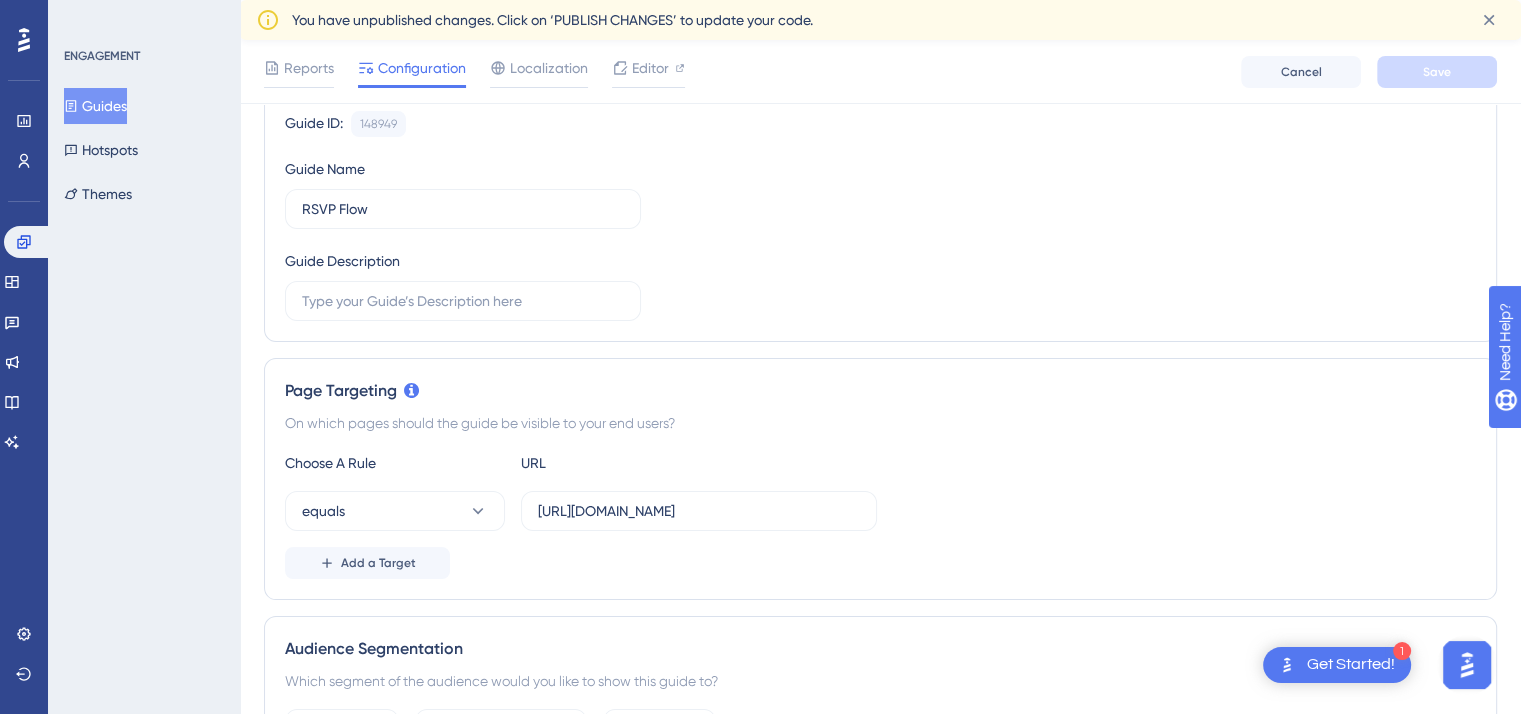 click on "Page Targeting
On which pages should the guide be visible to your end users?
Choose A Rule URL equals [URL][DOMAIN_NAME] Add a Target" at bounding box center (880, 479) 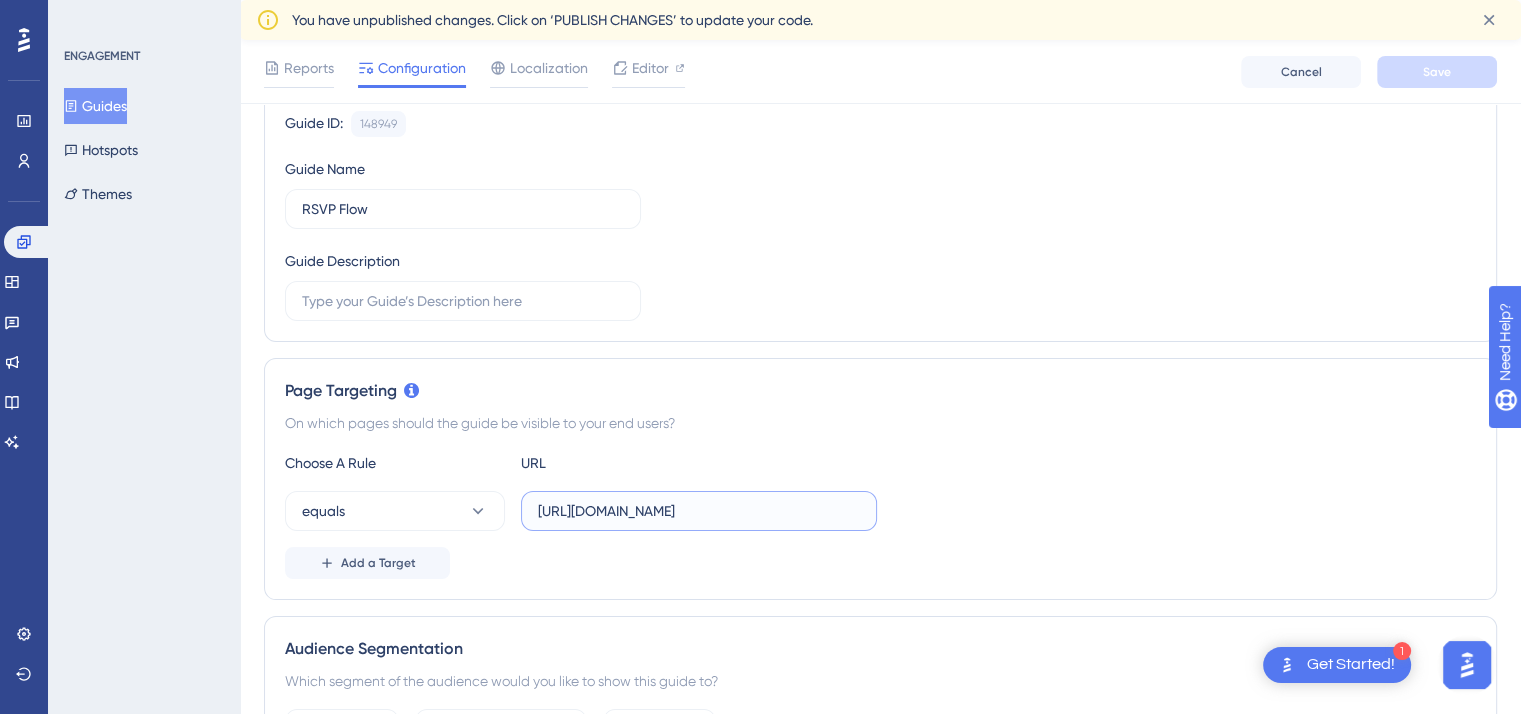 click on "[URL][DOMAIN_NAME]" at bounding box center (699, 511) 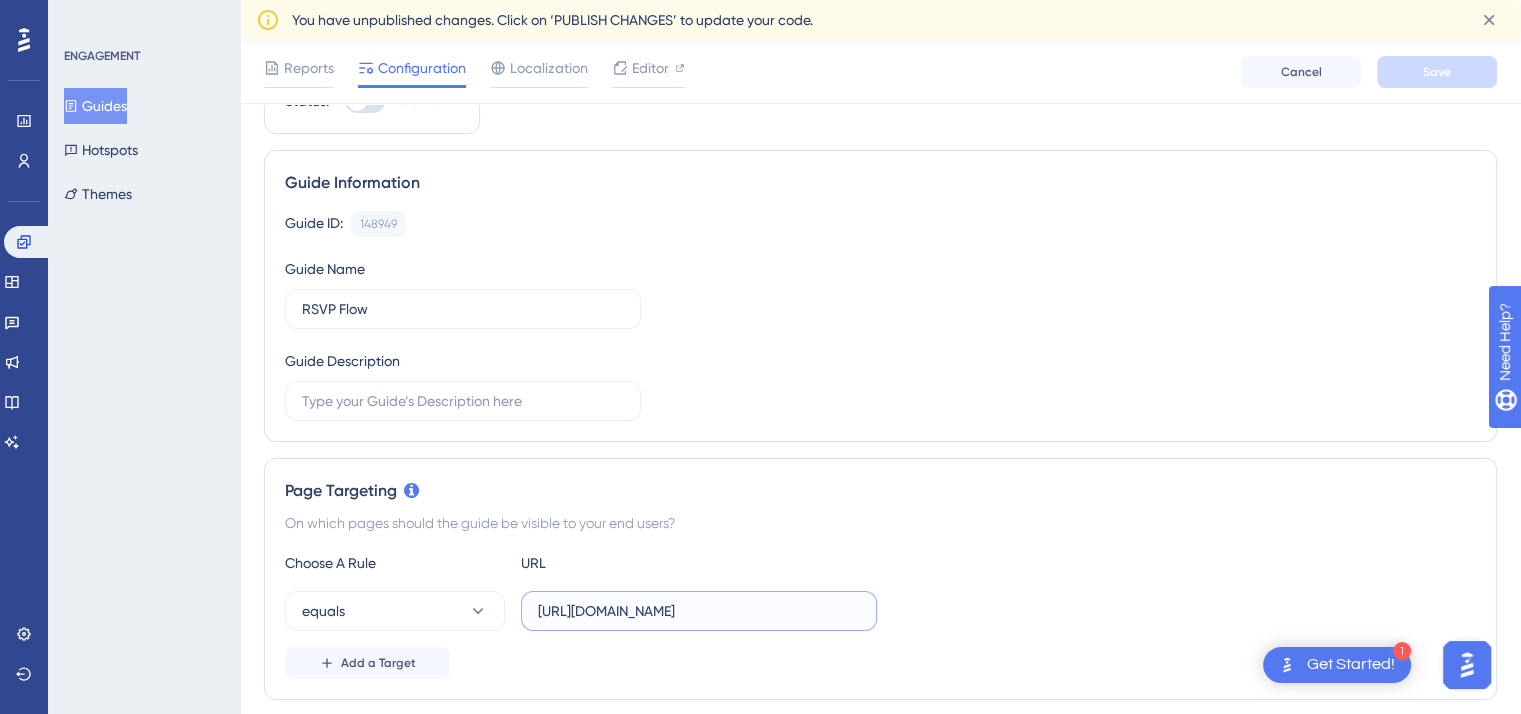 scroll, scrollTop: 0, scrollLeft: 0, axis: both 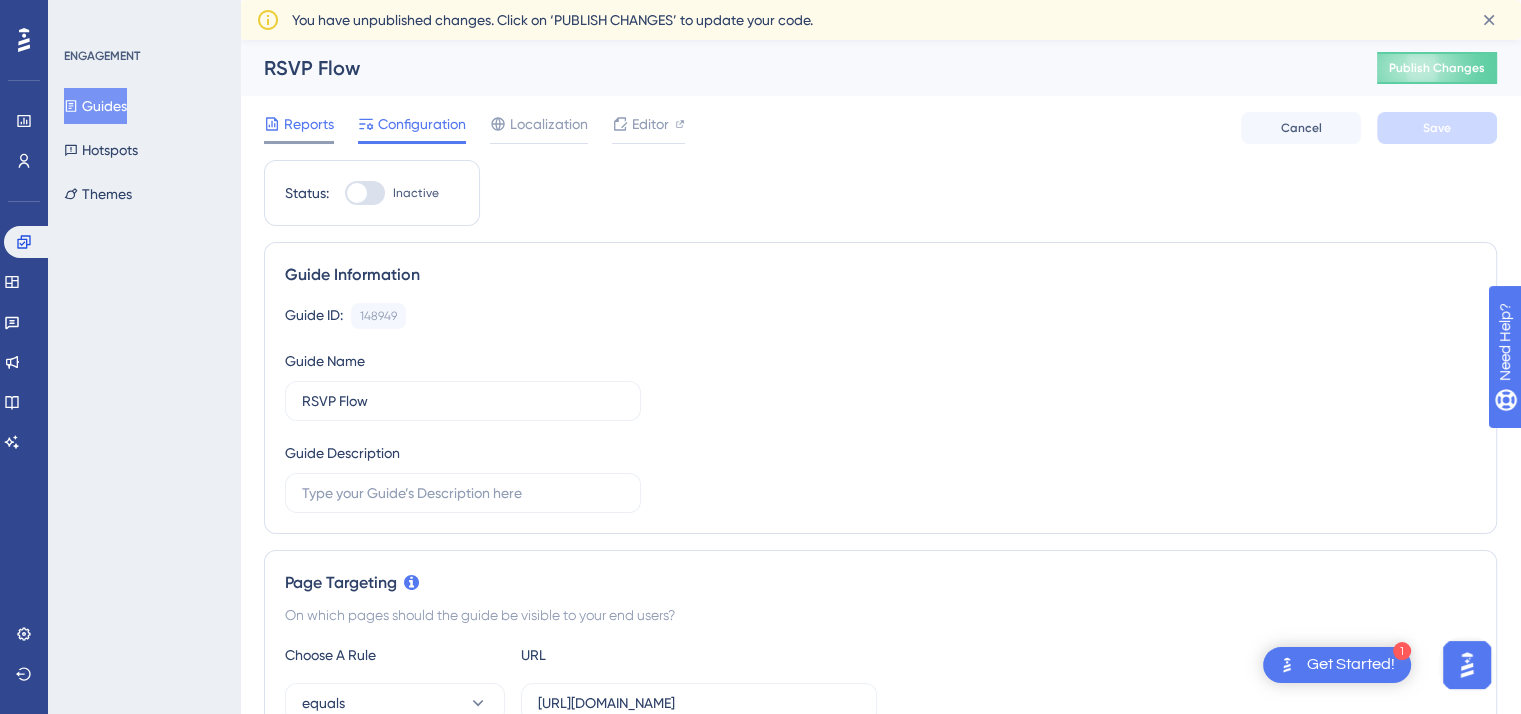 click on "Reports" at bounding box center [309, 124] 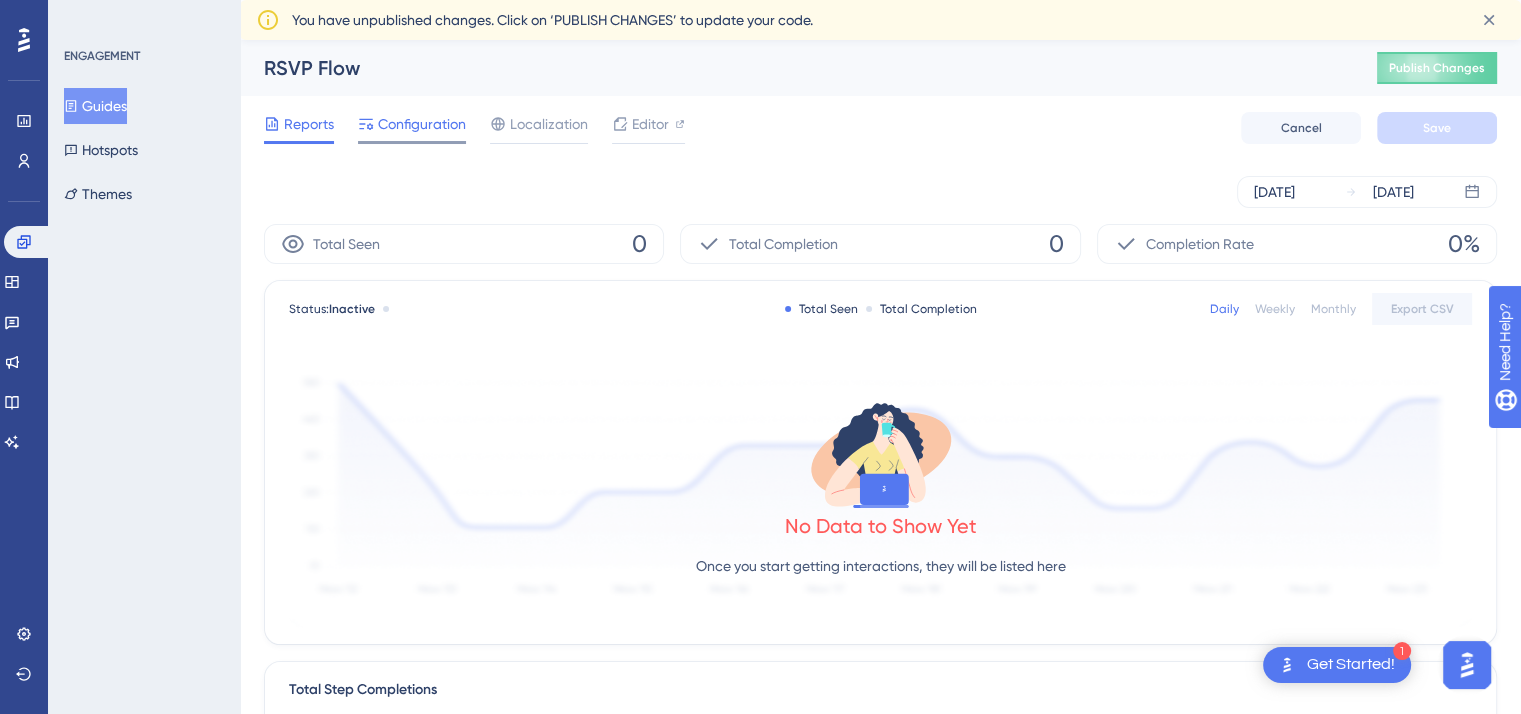 click on "Configuration" at bounding box center [422, 124] 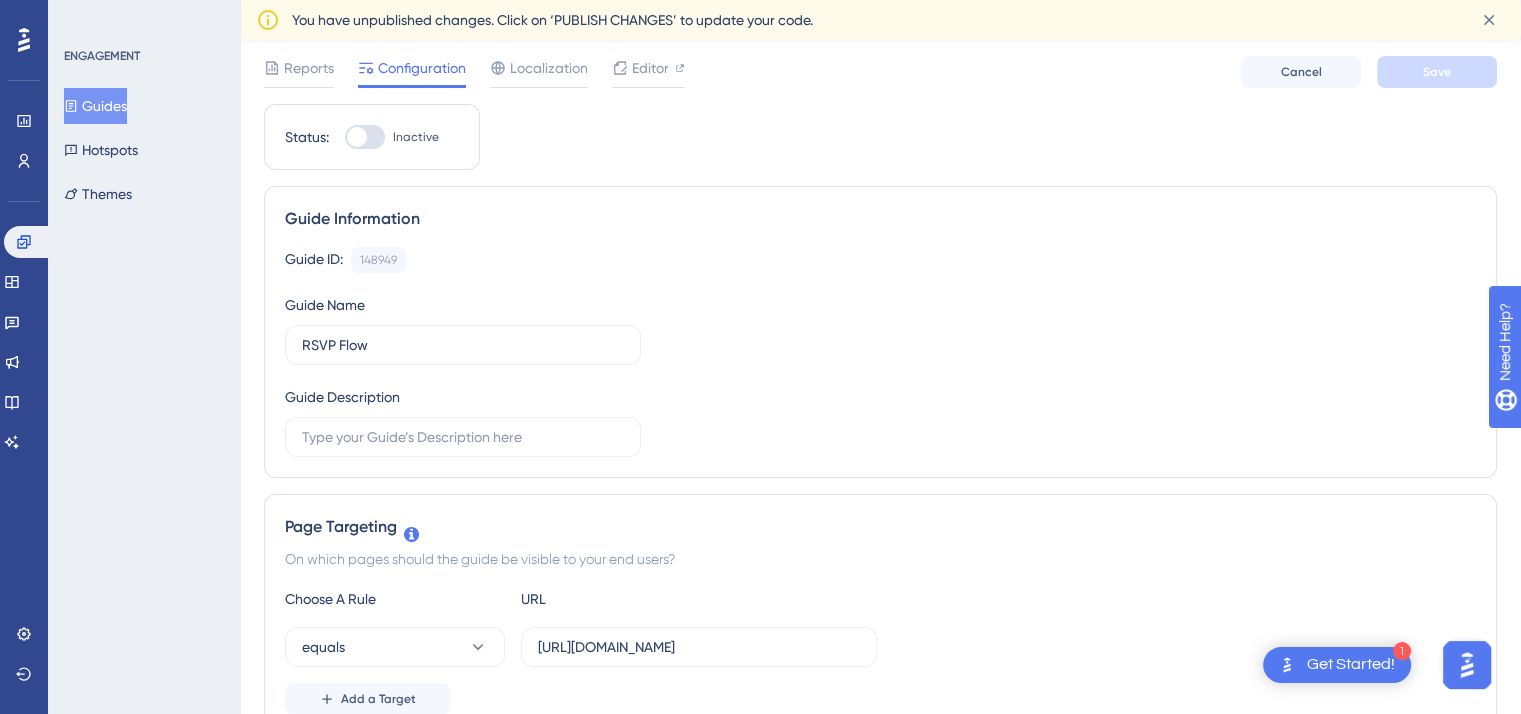 scroll, scrollTop: 0, scrollLeft: 0, axis: both 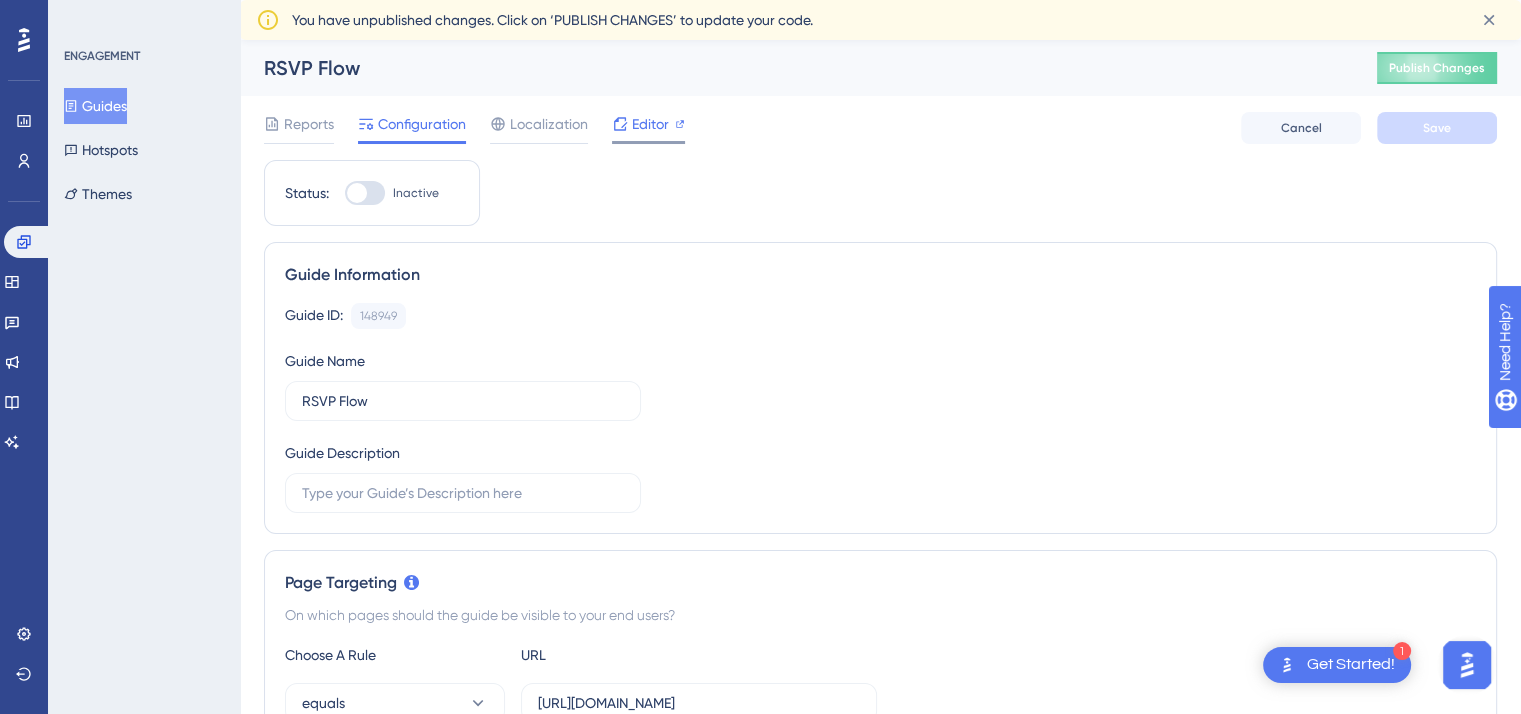 click on "Editor" at bounding box center [650, 124] 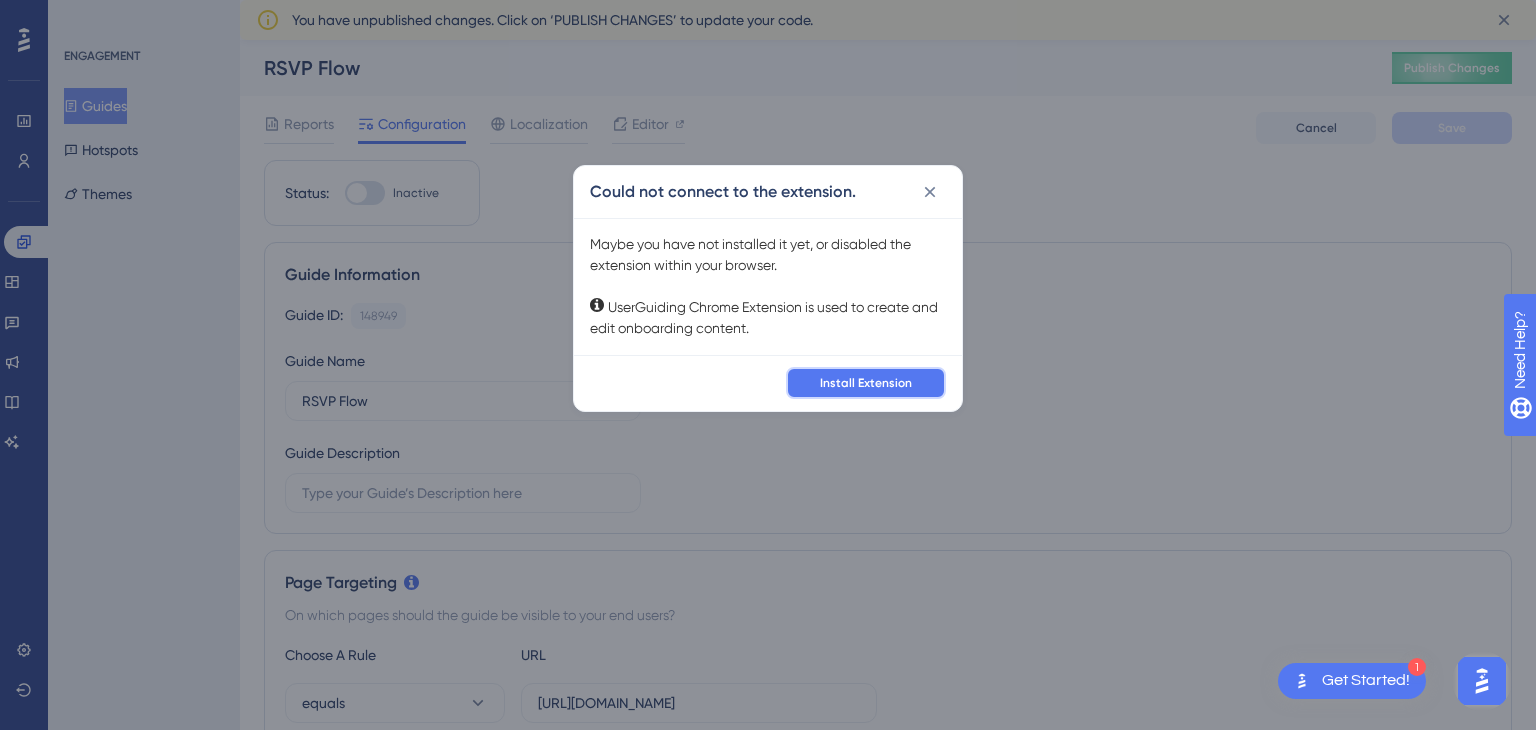 click on "Install Extension" at bounding box center [866, 383] 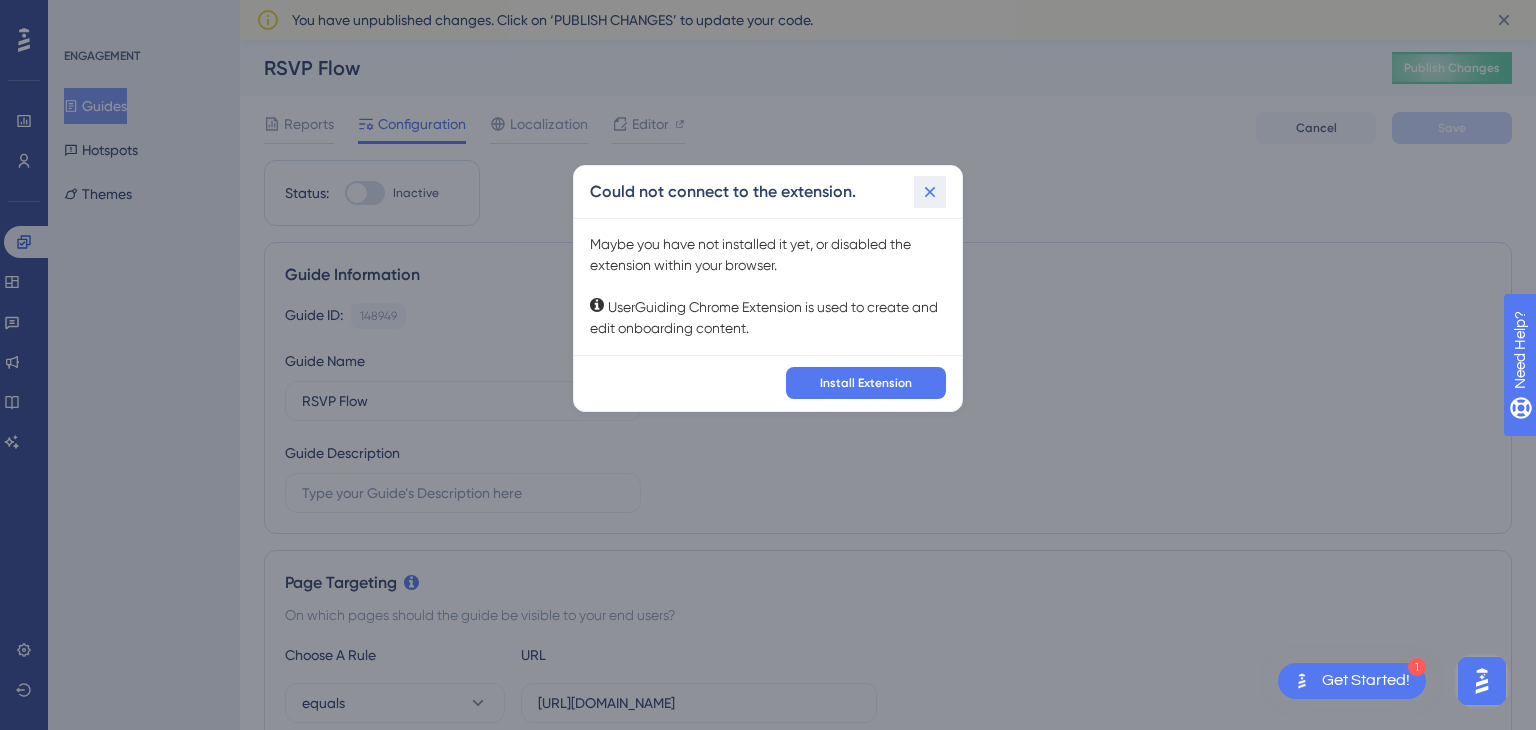 click 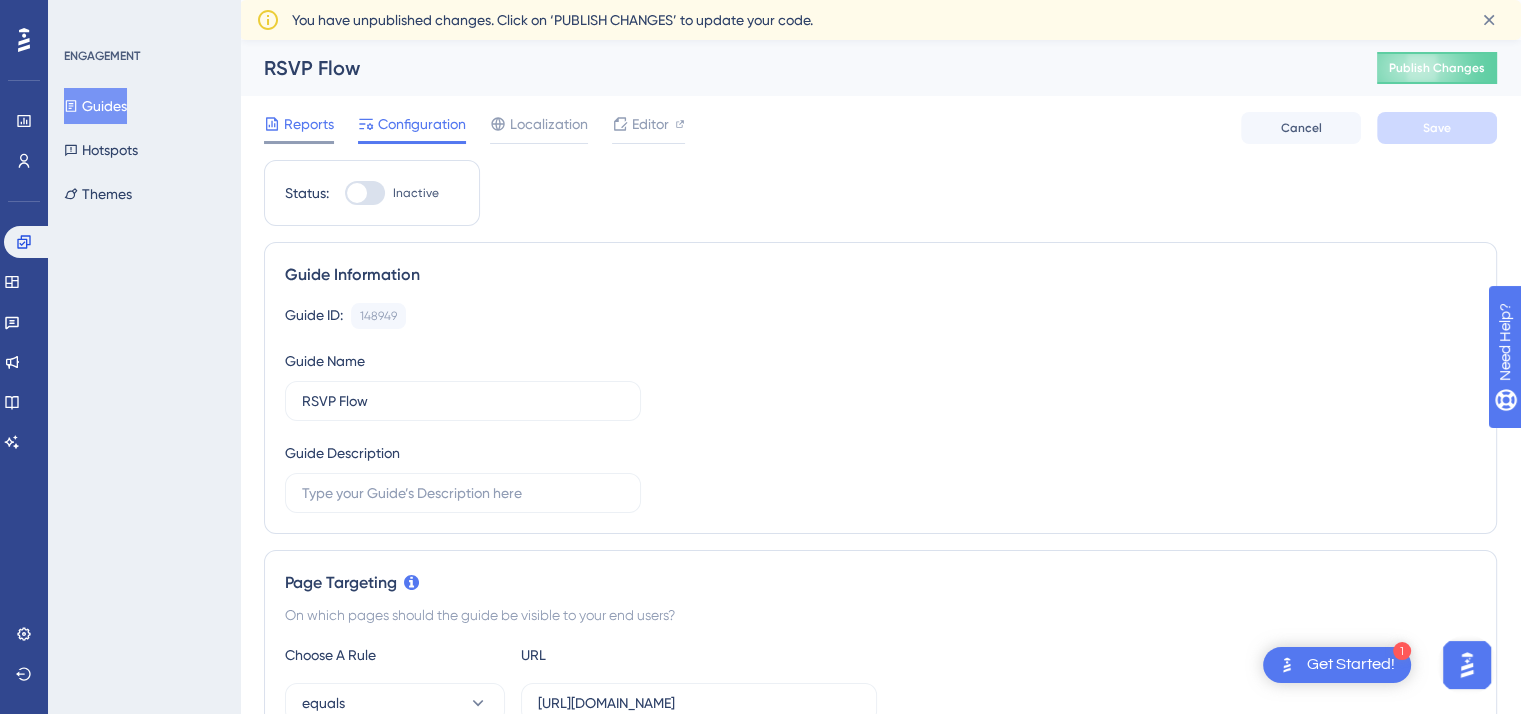 click on "Reports" at bounding box center [309, 124] 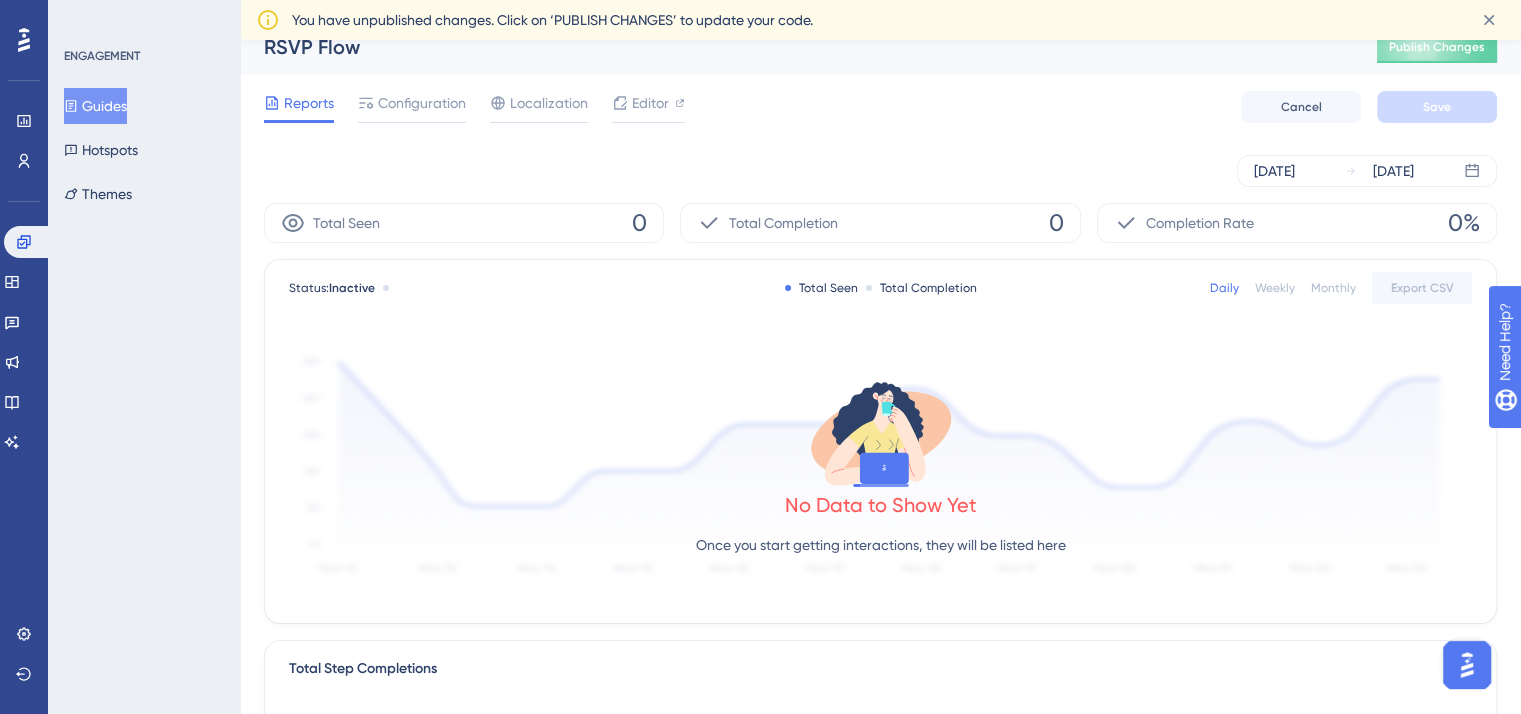 scroll, scrollTop: 0, scrollLeft: 0, axis: both 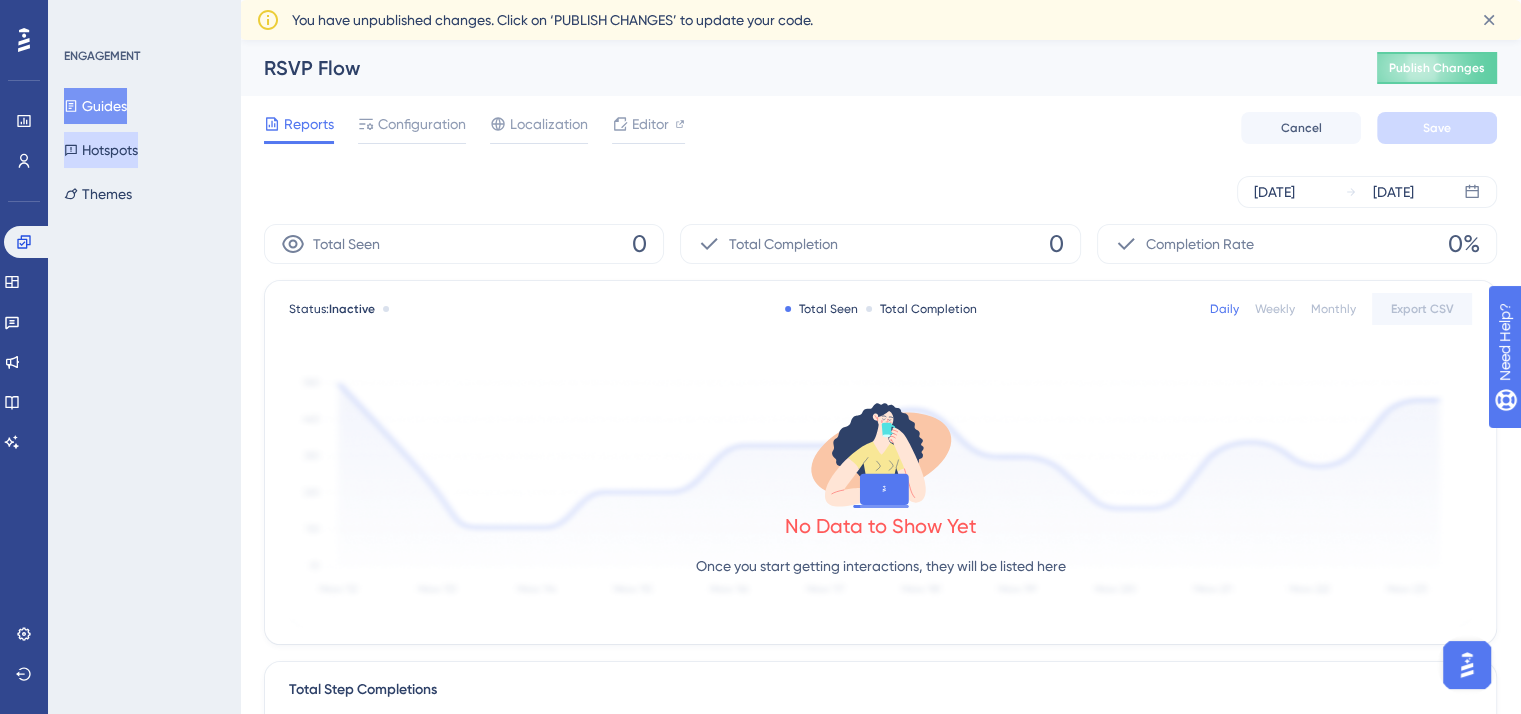 click on "Hotspots" at bounding box center (101, 150) 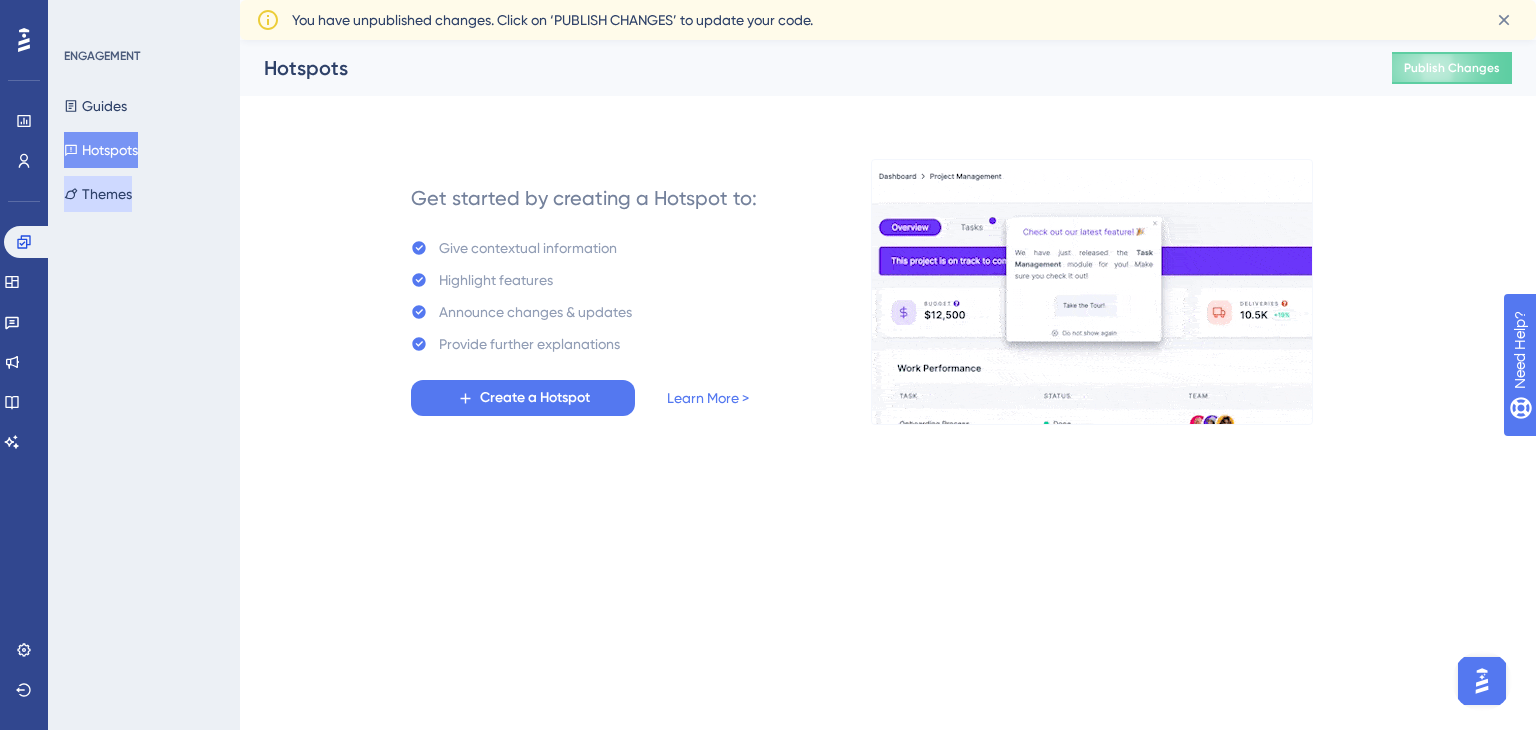 click on "Themes" at bounding box center [98, 194] 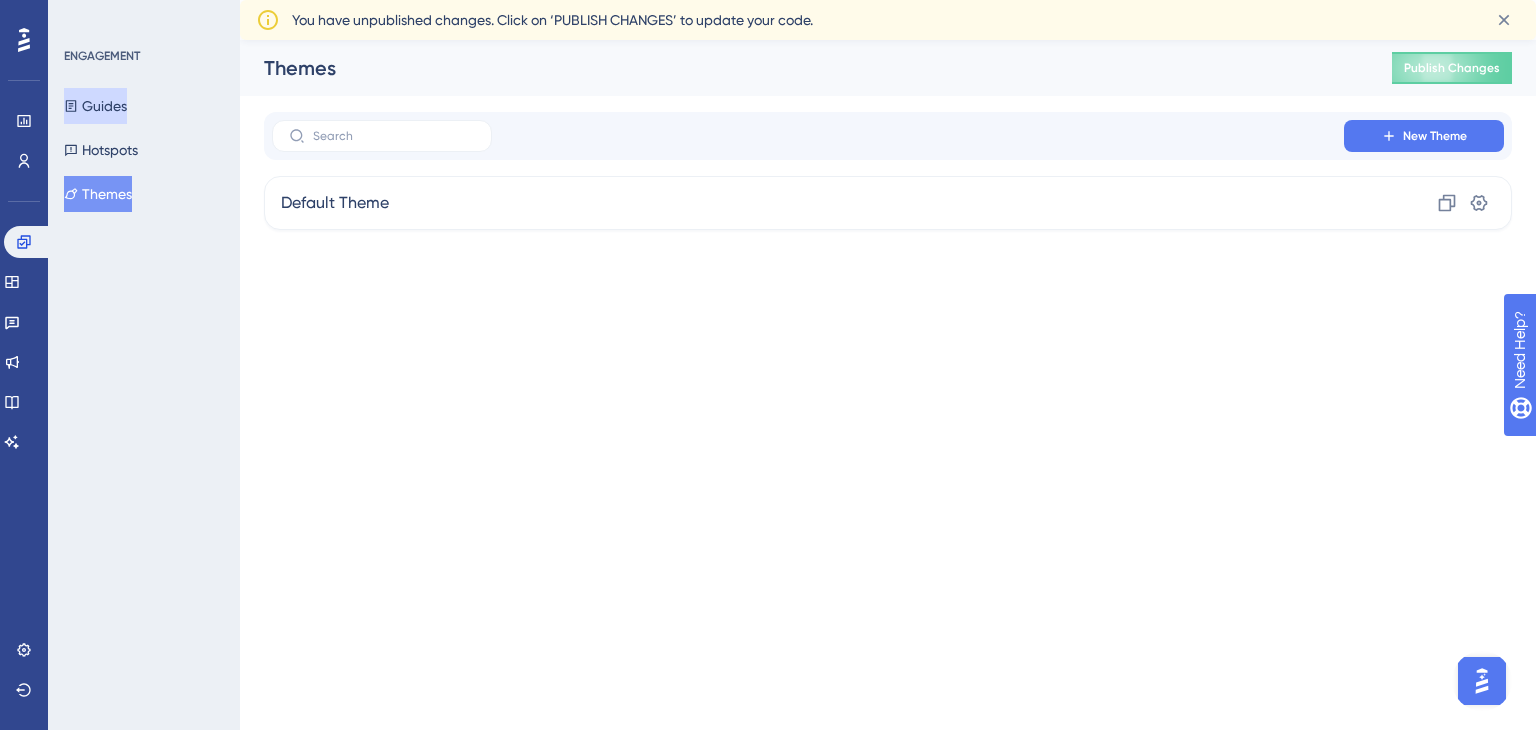 click on "Guides" at bounding box center (95, 106) 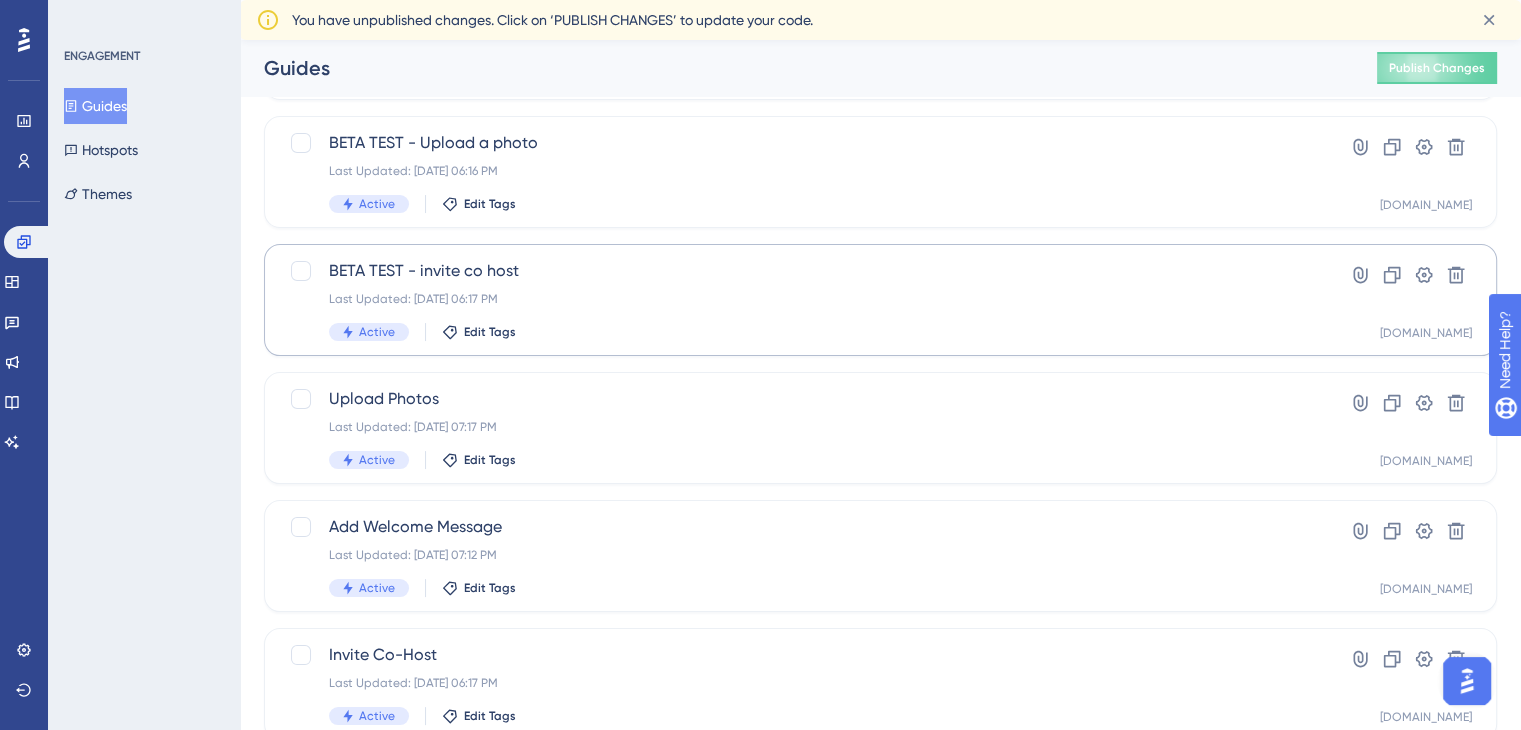 scroll, scrollTop: 200, scrollLeft: 0, axis: vertical 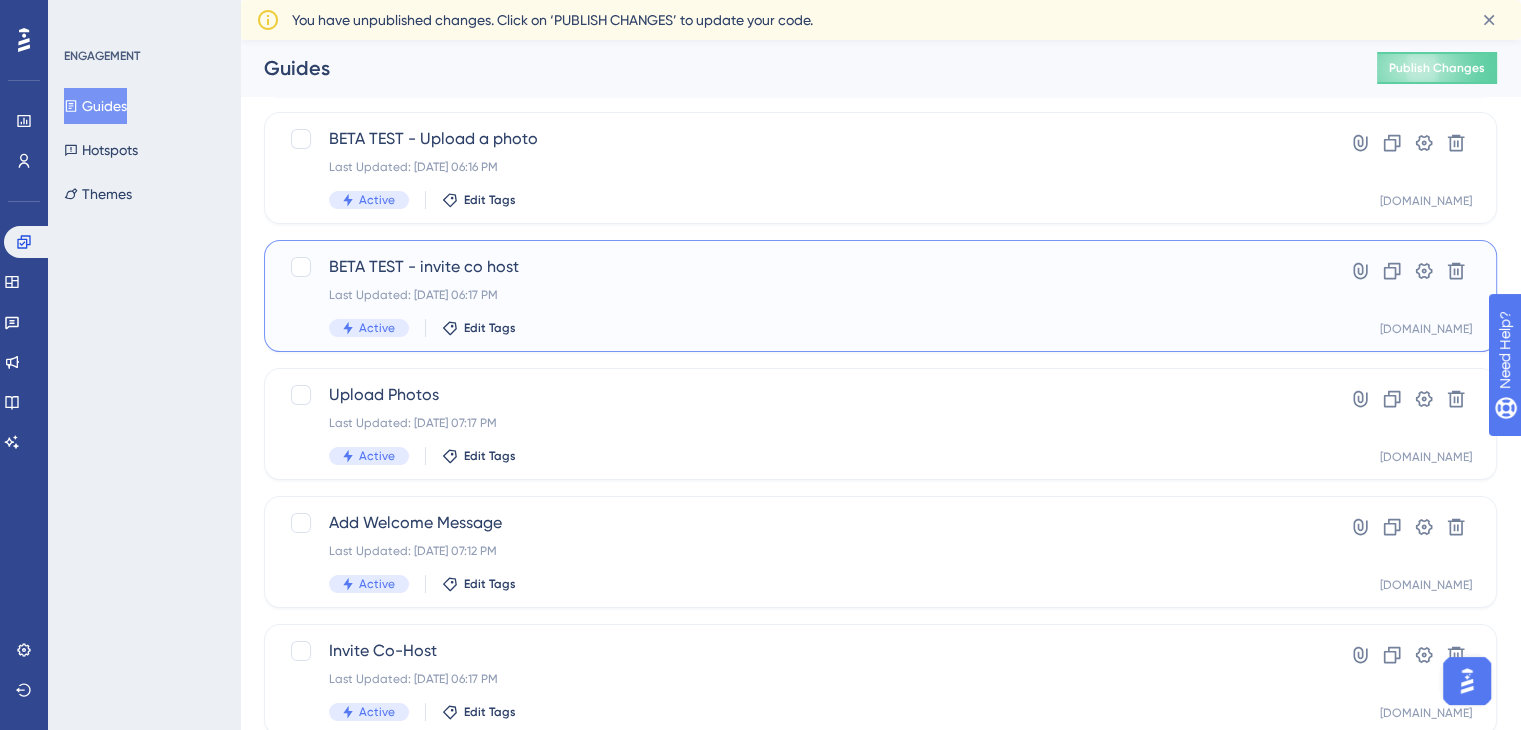 click on "Last Updated: [DATE] 06:17 PM" at bounding box center [800, 295] 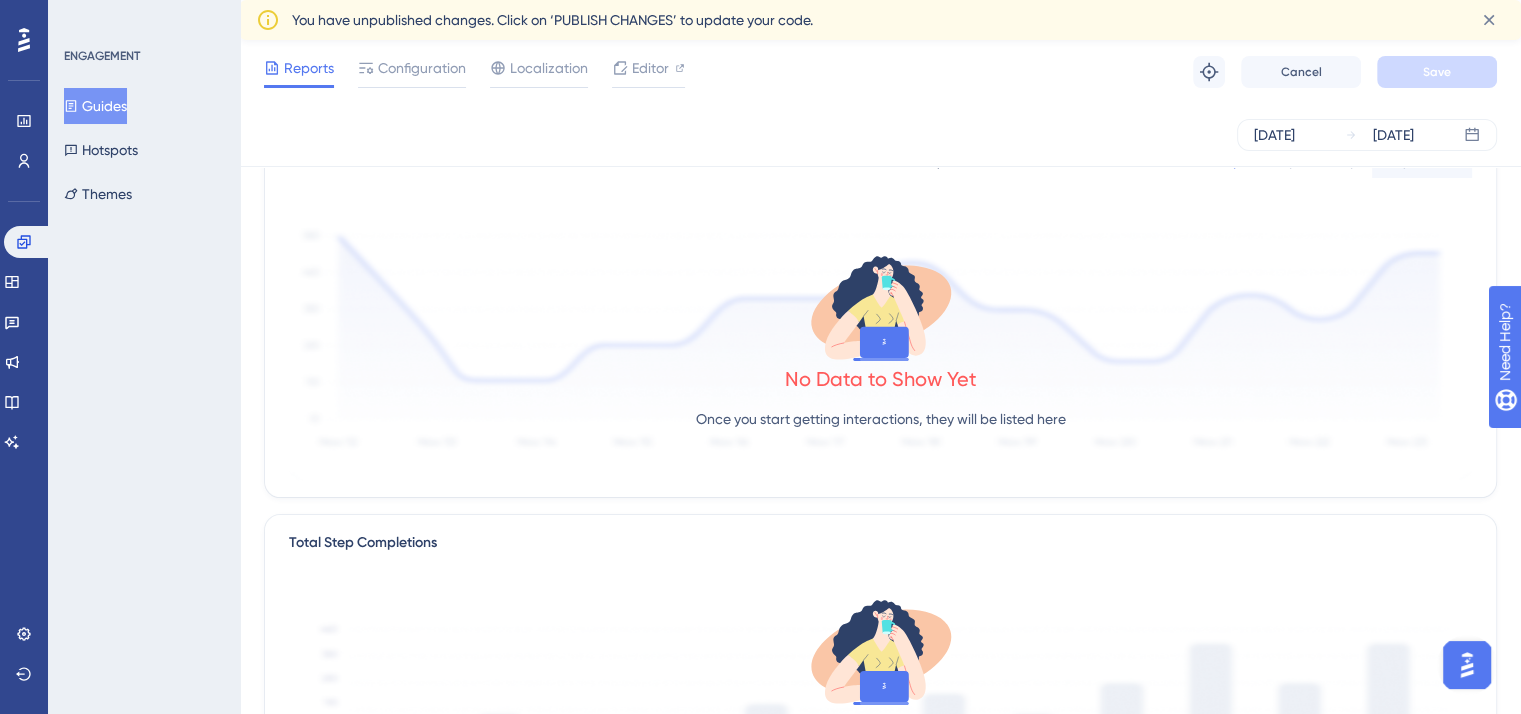 scroll, scrollTop: 0, scrollLeft: 0, axis: both 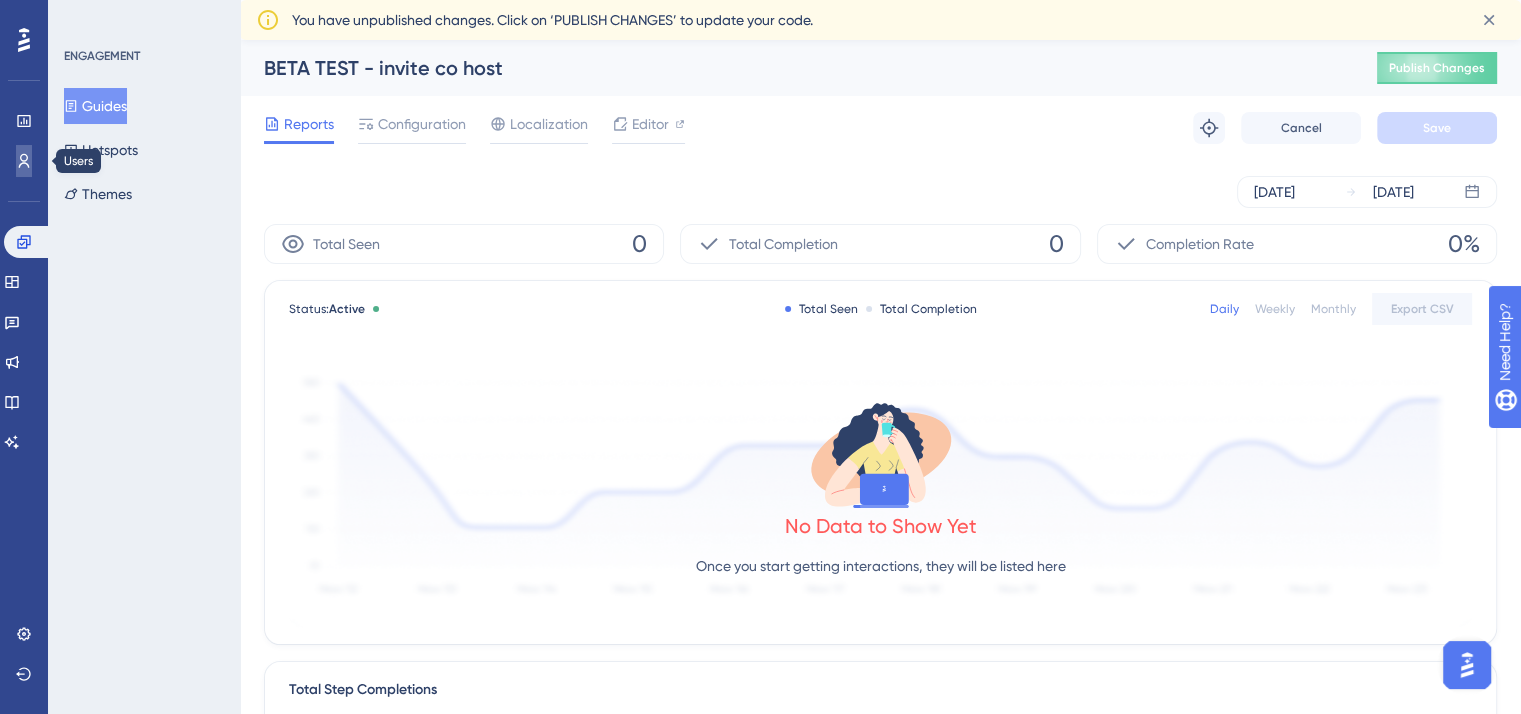 click at bounding box center (24, 161) 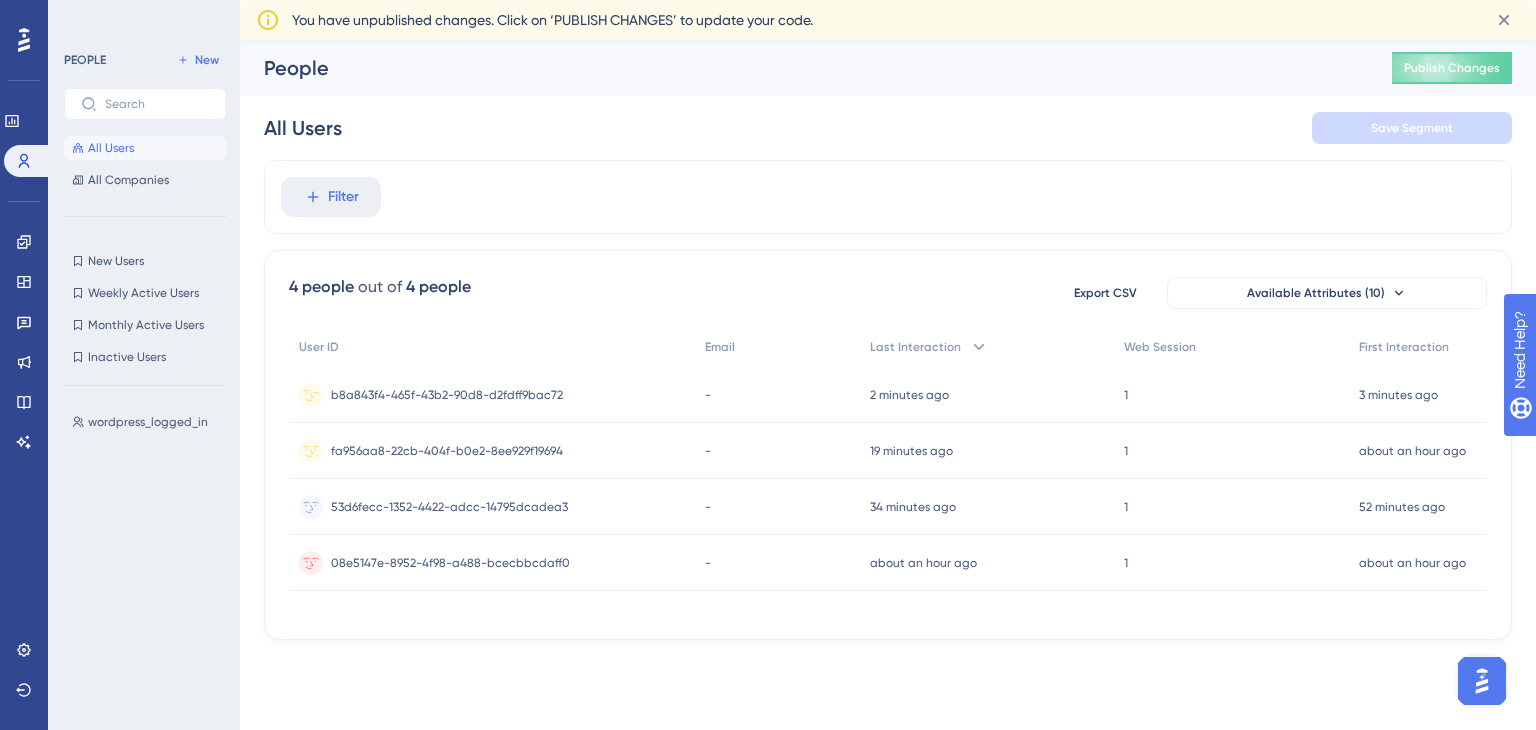click on "b8a843f4-465f-43b2-90d8-d2fdff9bac72" at bounding box center [447, 395] 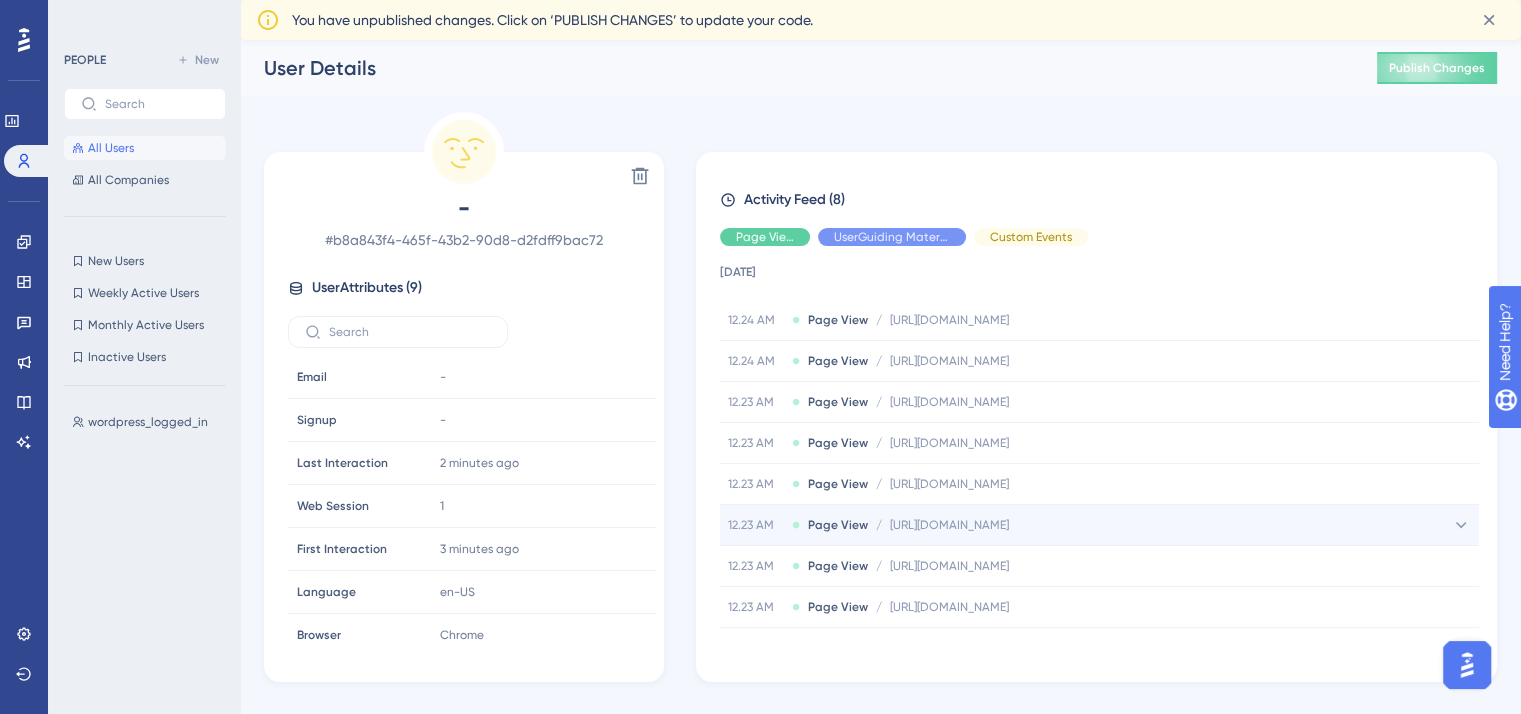 scroll, scrollTop: 50, scrollLeft: 0, axis: vertical 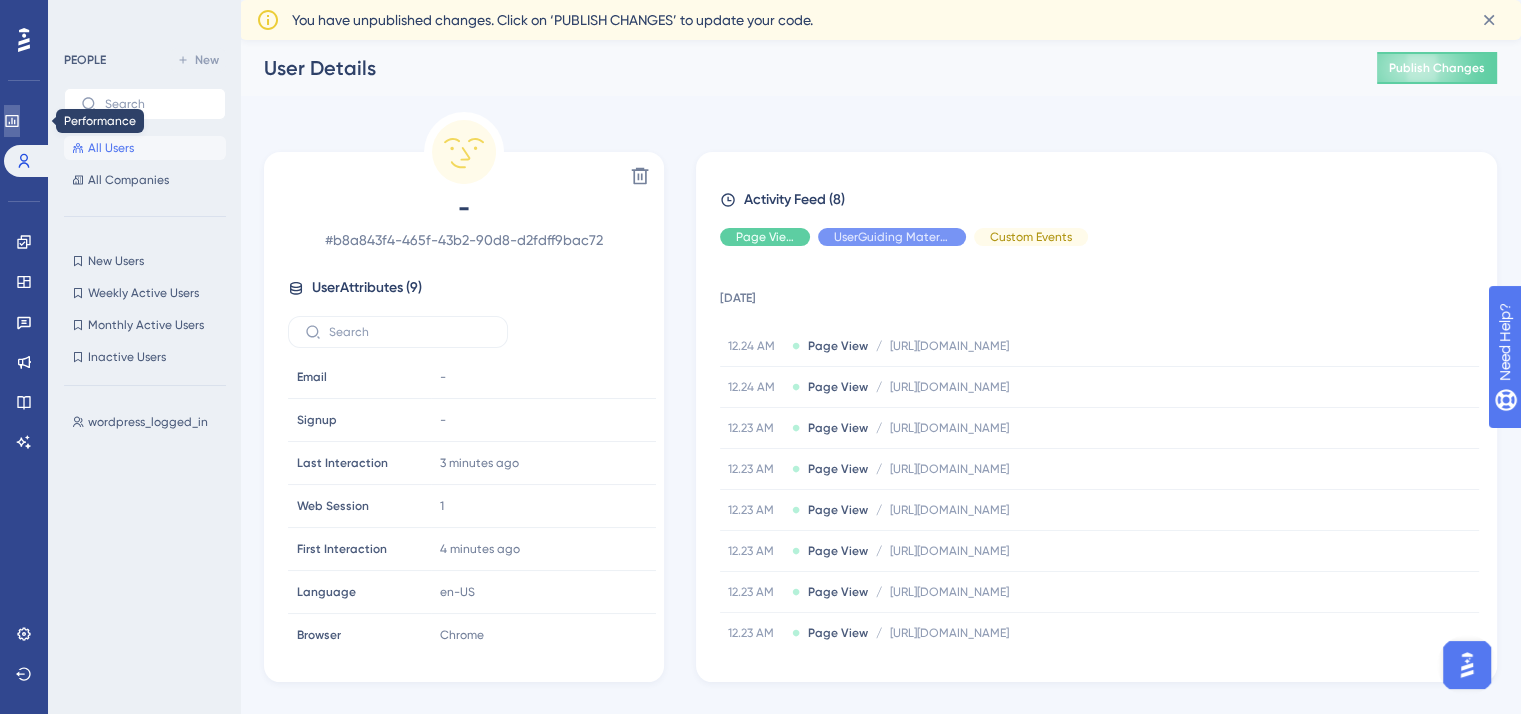 click 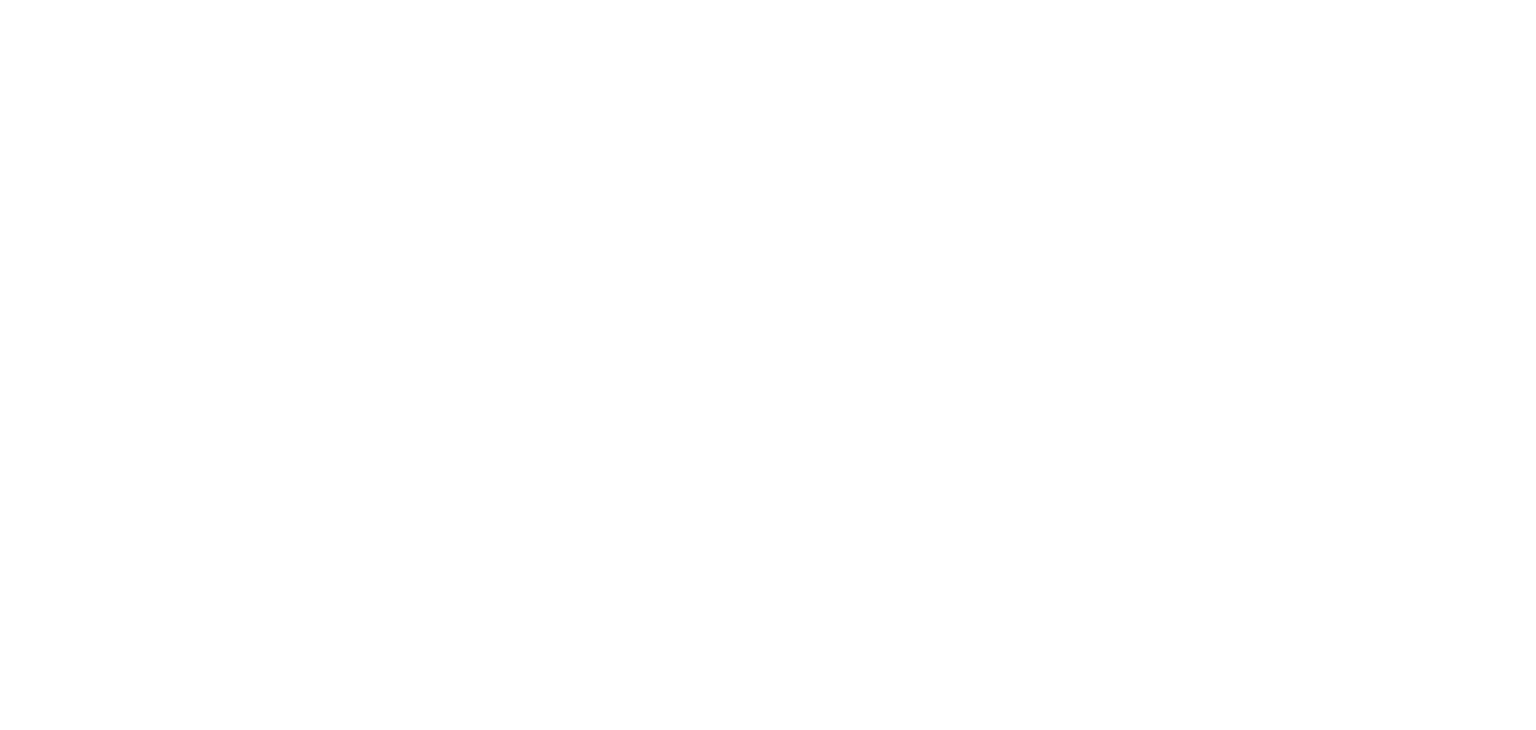 scroll, scrollTop: 0, scrollLeft: 0, axis: both 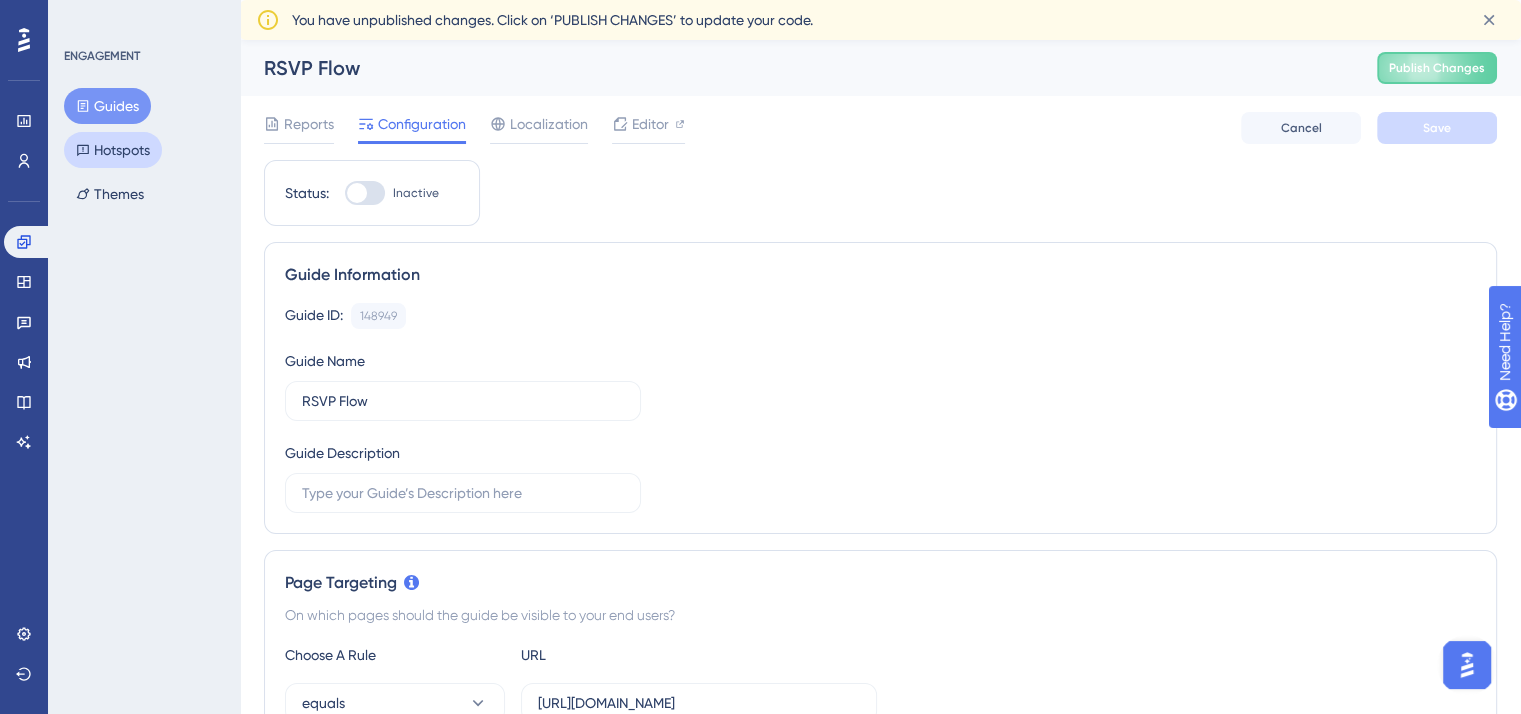 click on "Hotspots" at bounding box center (113, 150) 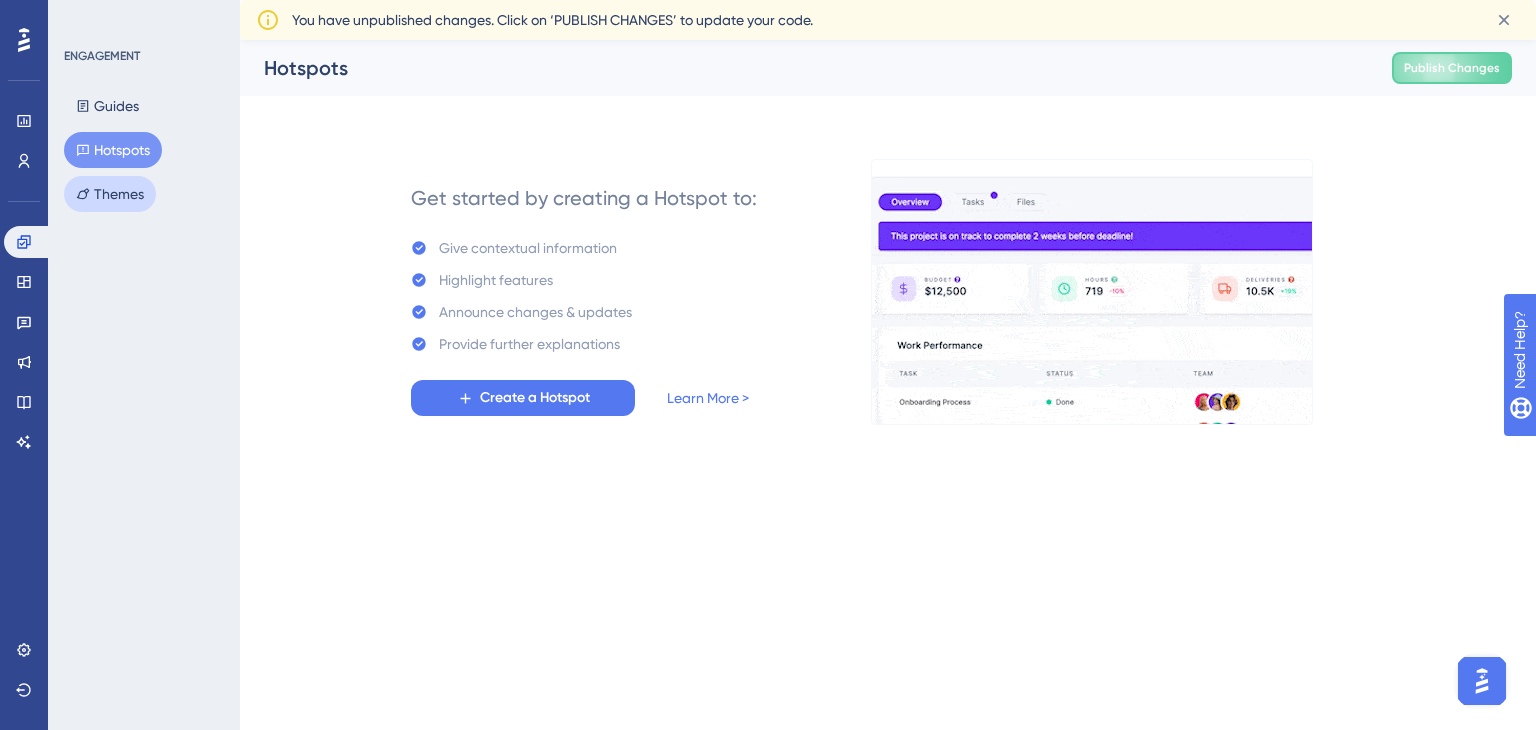 click on "Themes" at bounding box center [110, 194] 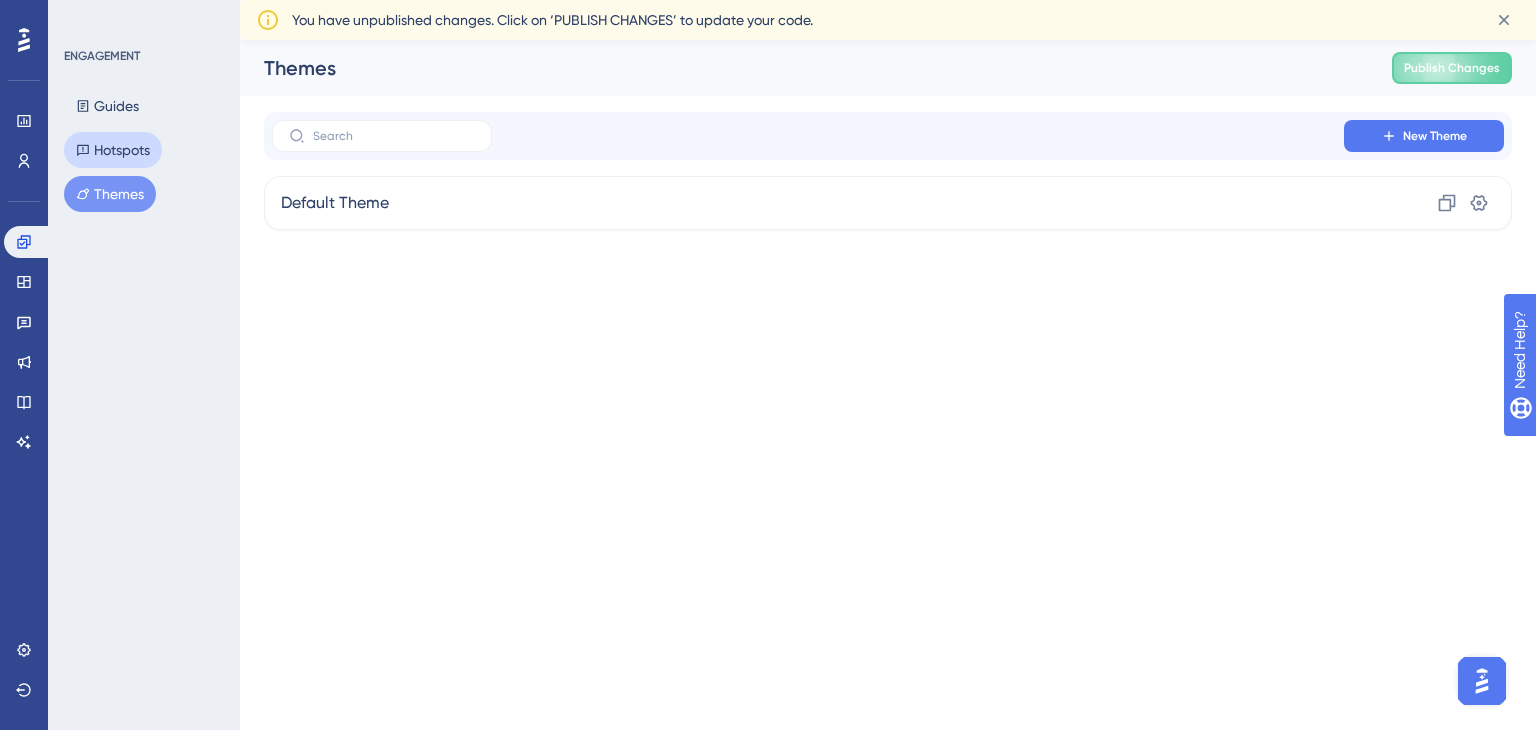 click on "Hotspots" at bounding box center [113, 150] 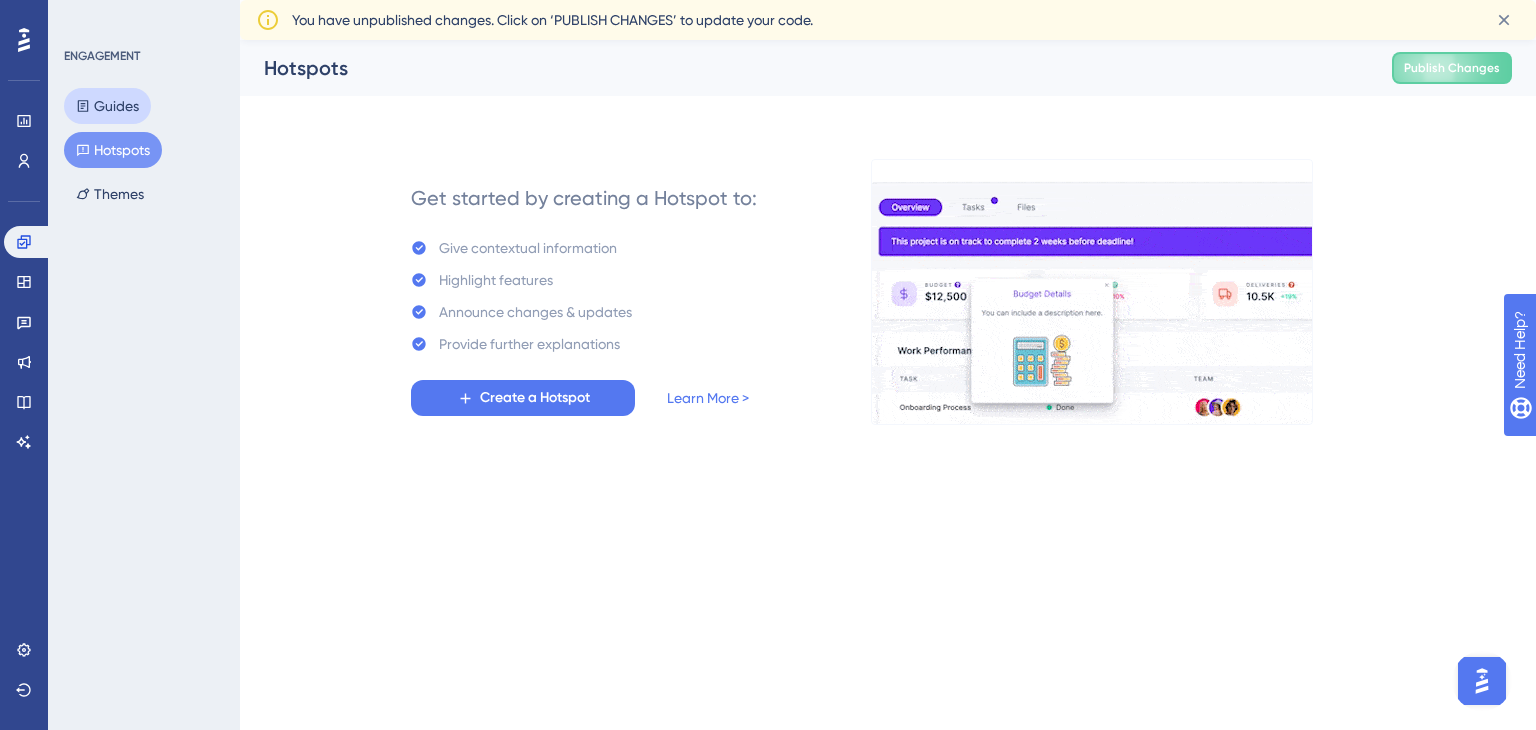 click on "Guides" at bounding box center [107, 106] 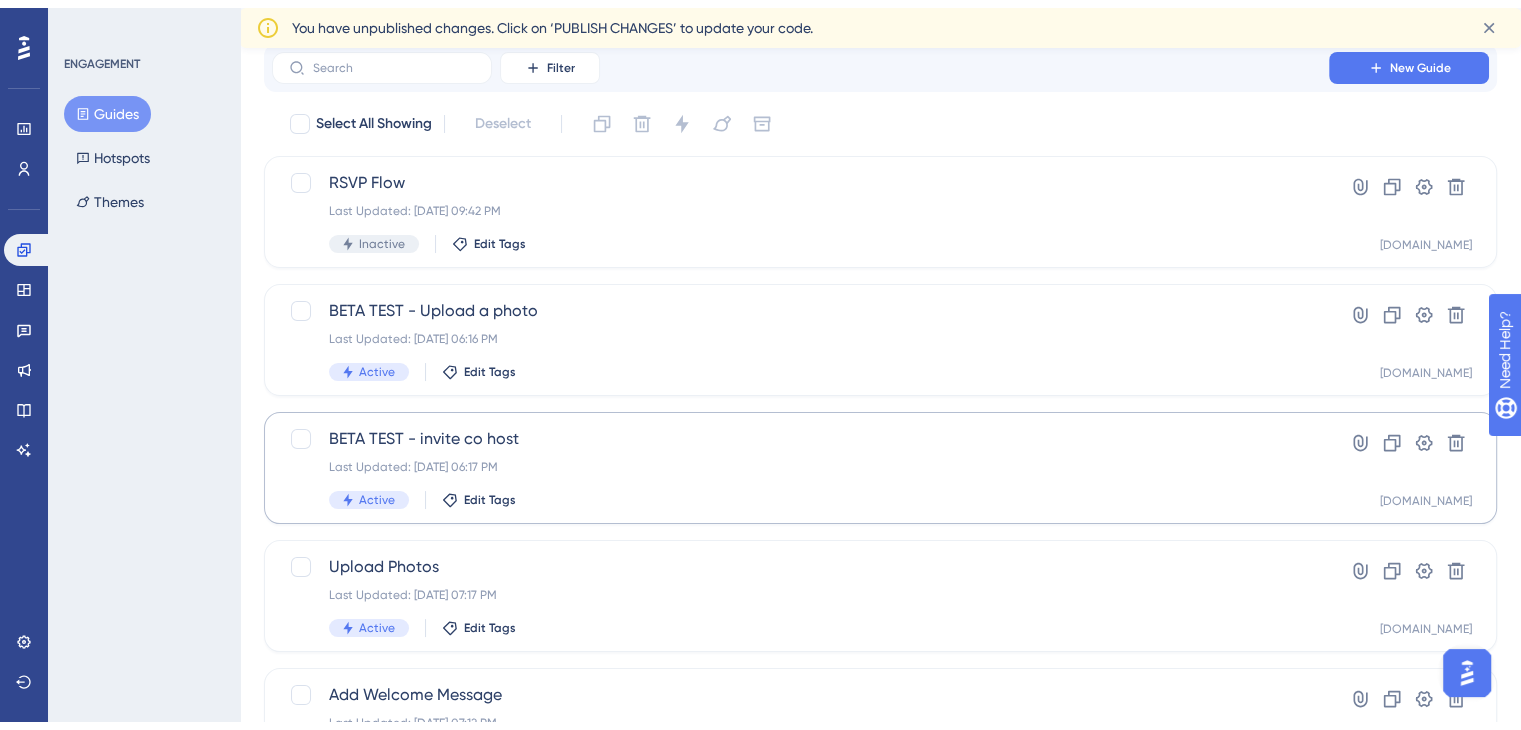 scroll, scrollTop: 270, scrollLeft: 0, axis: vertical 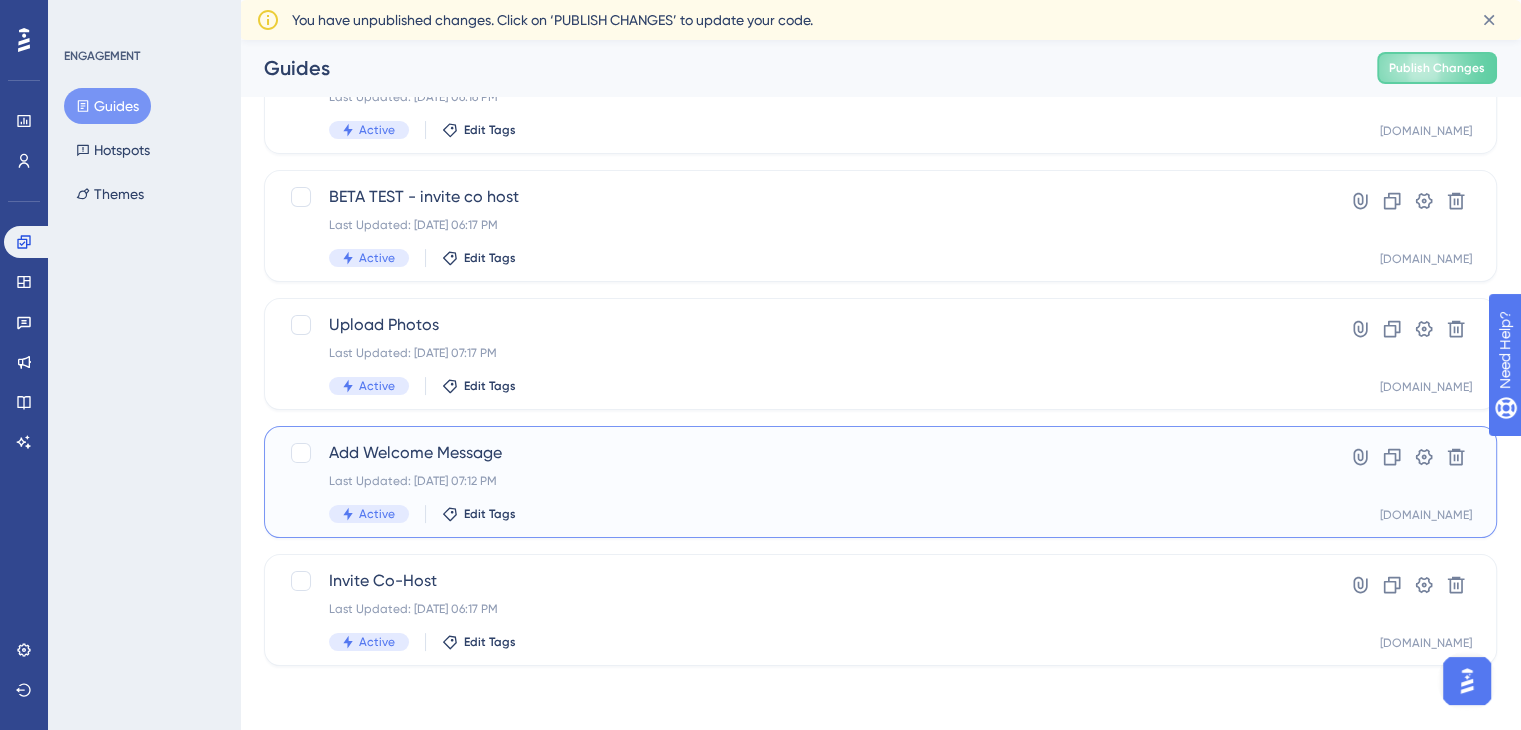 click on "Add Welcome Message" at bounding box center [800, 453] 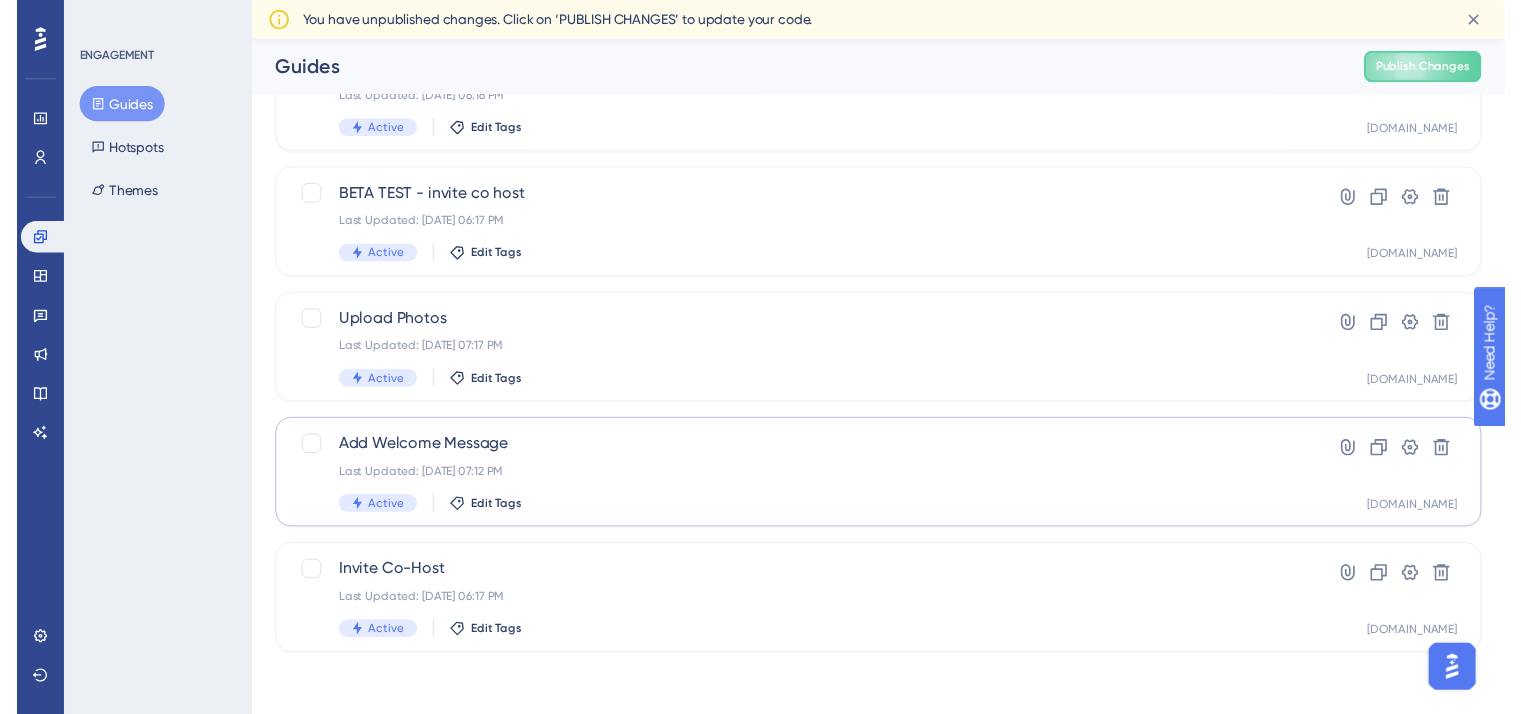 scroll, scrollTop: 0, scrollLeft: 0, axis: both 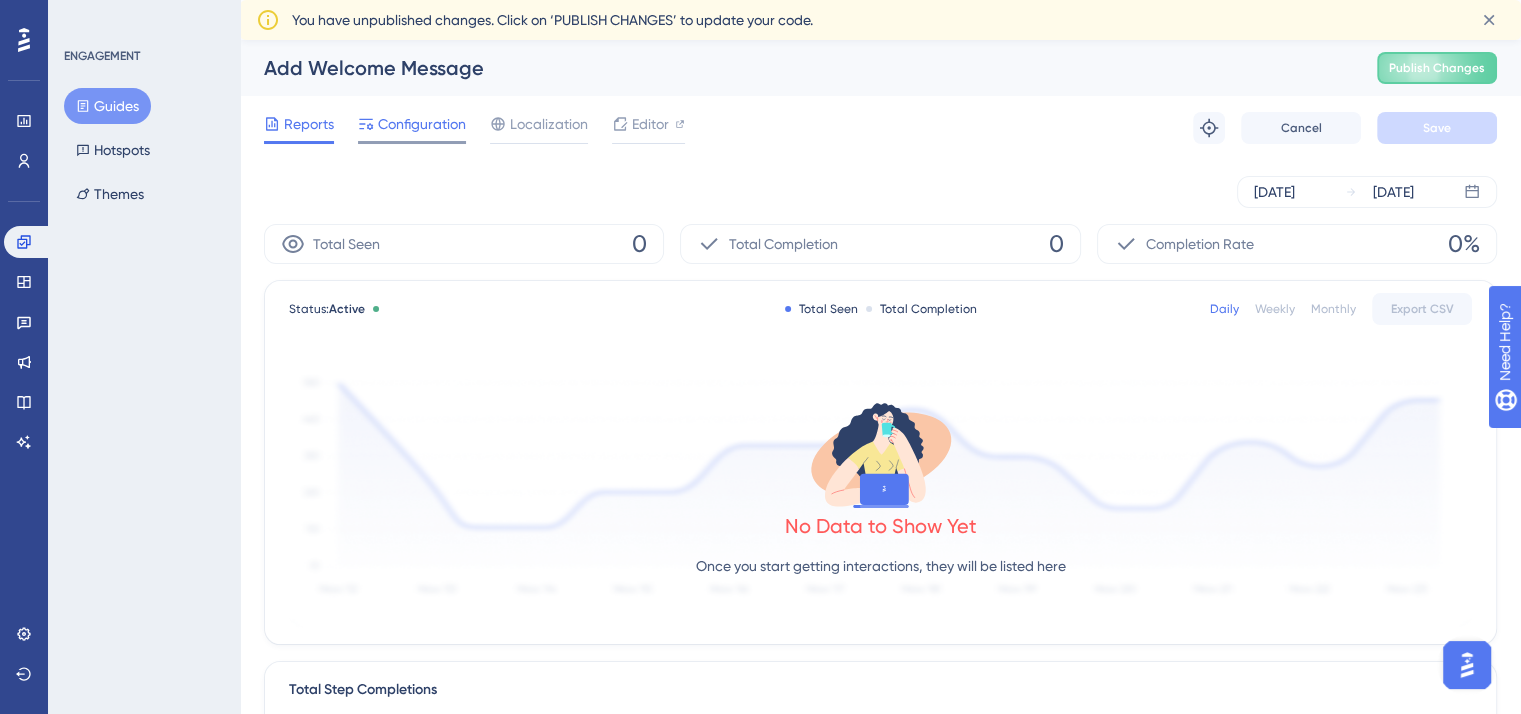 click on "Configuration" at bounding box center [422, 124] 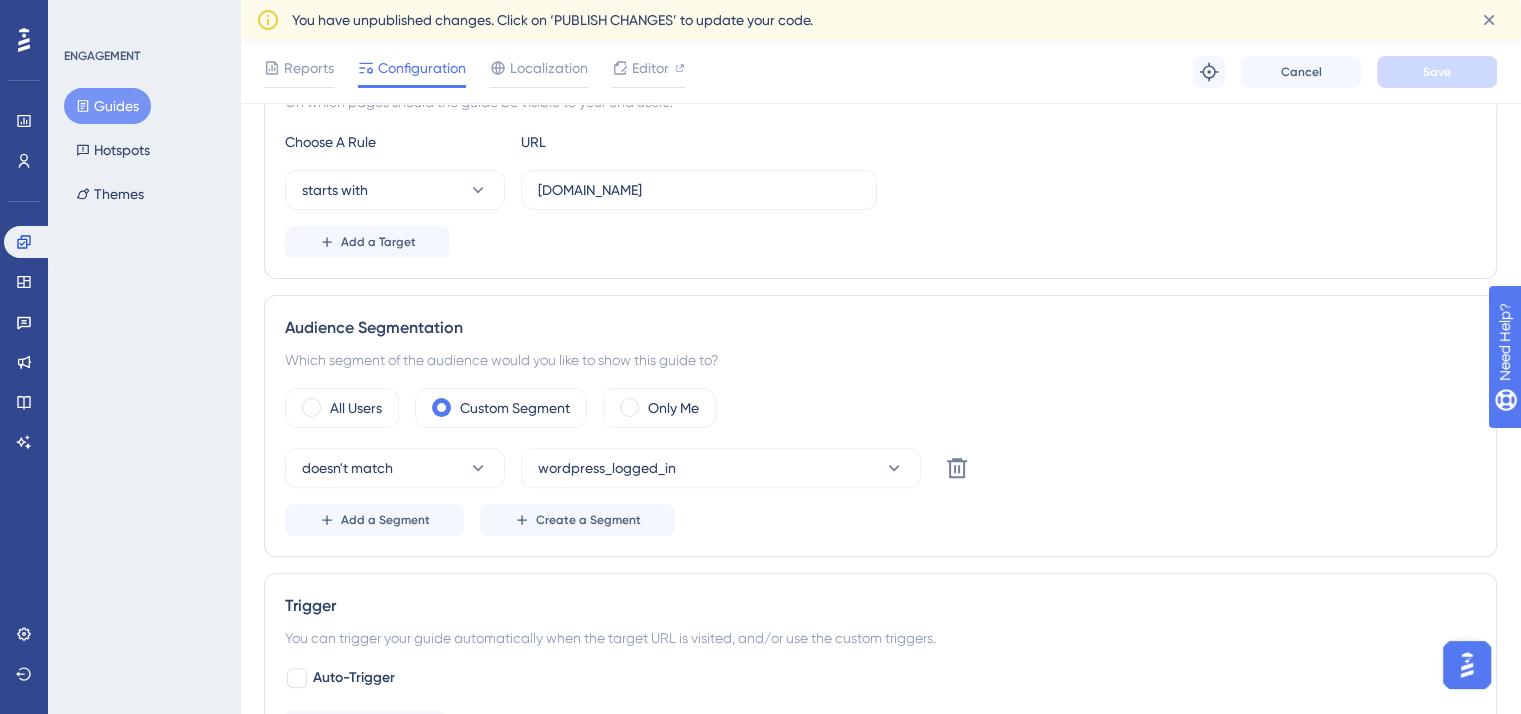 scroll, scrollTop: 0, scrollLeft: 0, axis: both 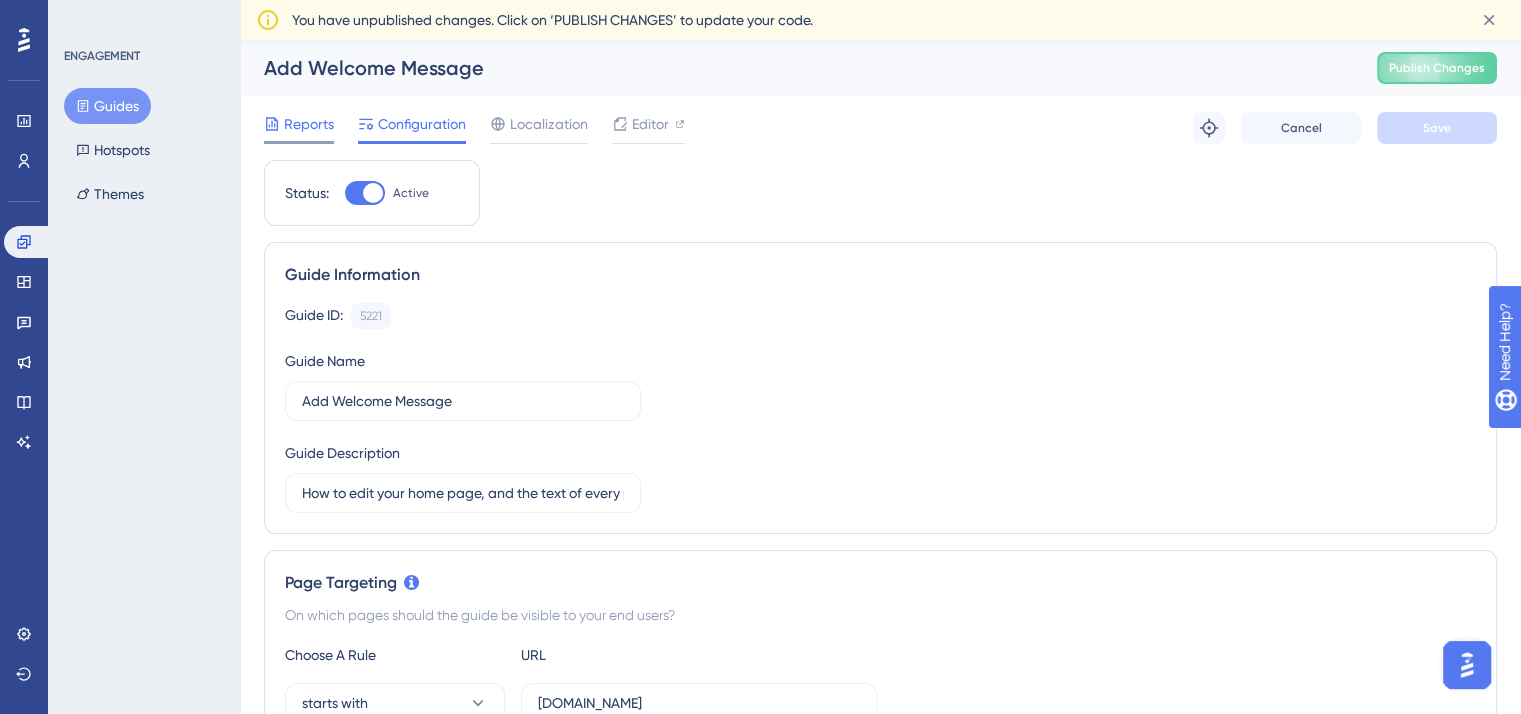 click on "Reports" at bounding box center [309, 124] 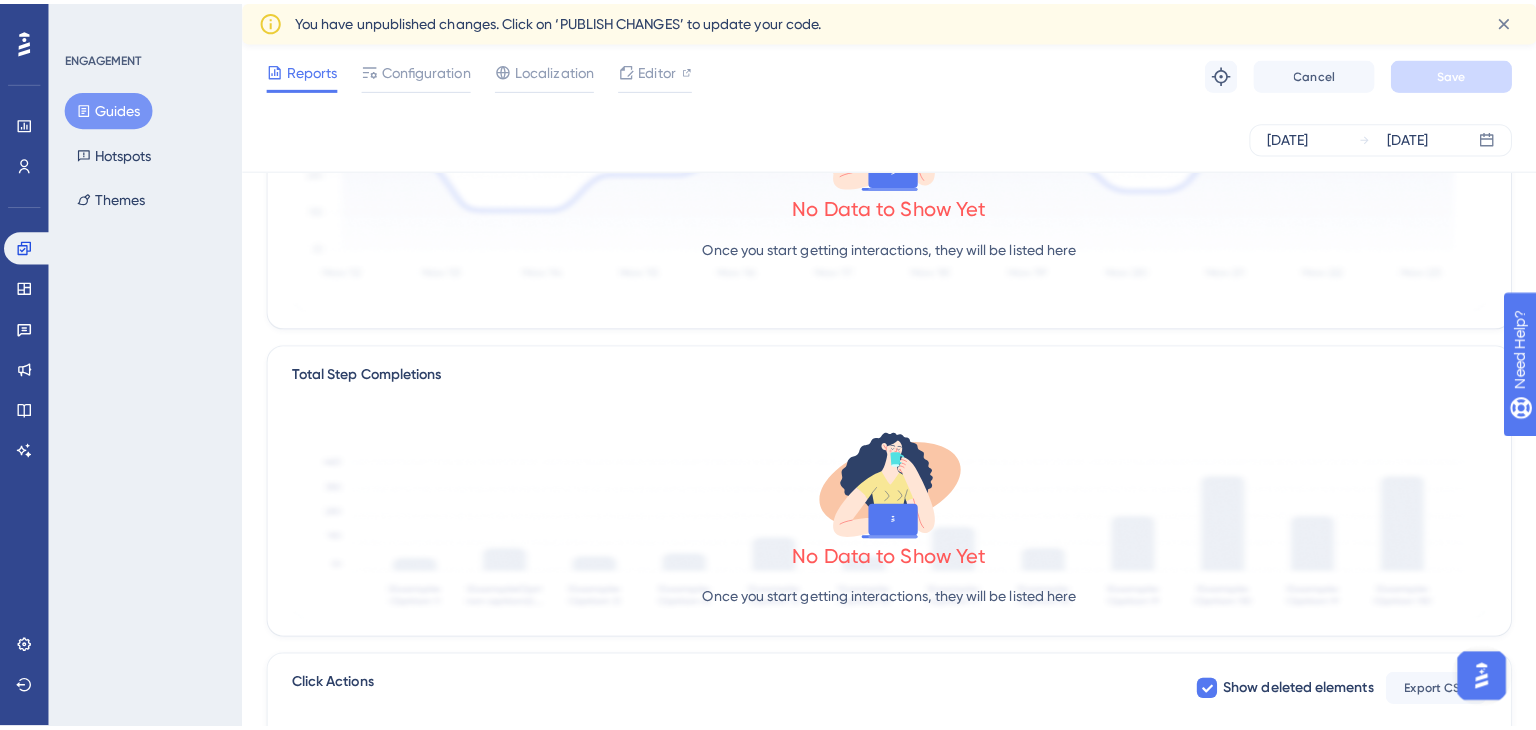 scroll, scrollTop: 0, scrollLeft: 0, axis: both 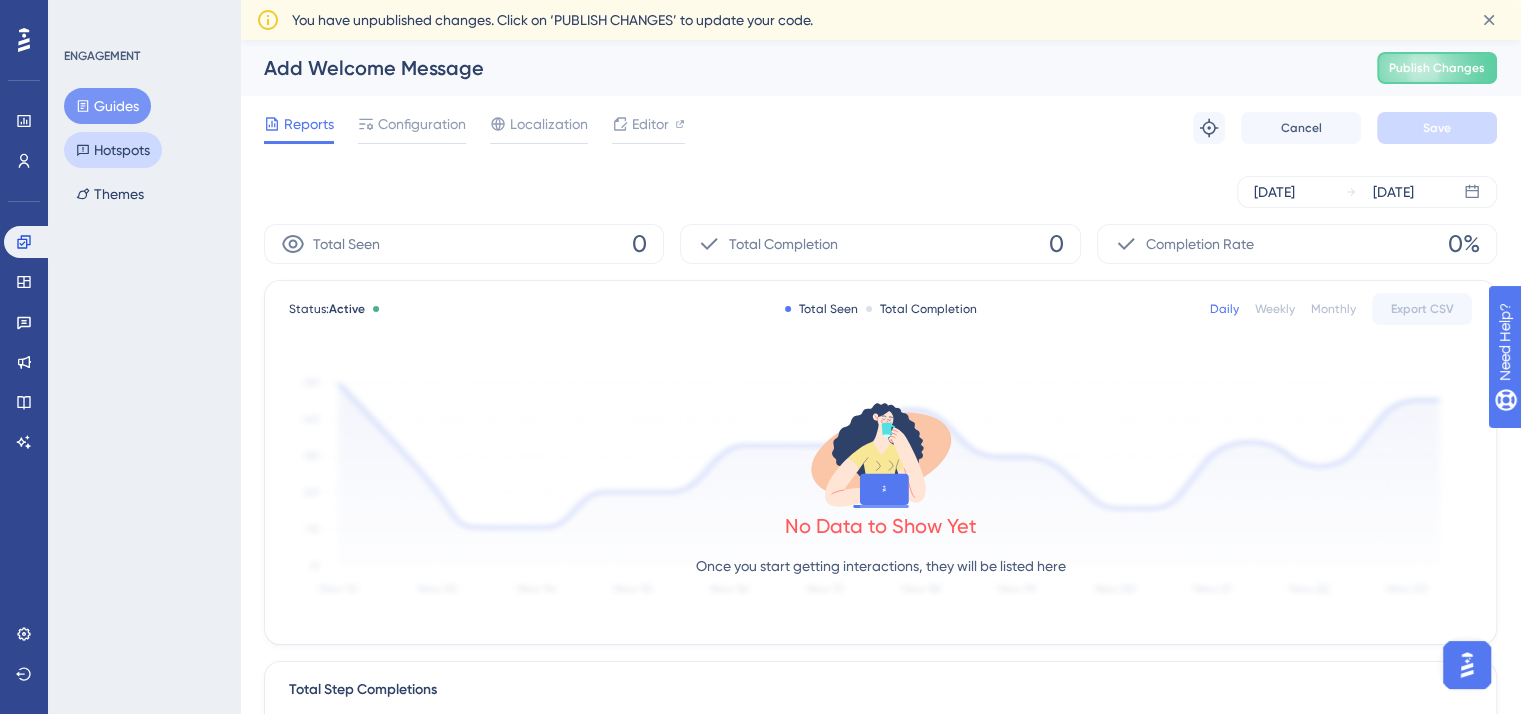 click on "Hotspots" at bounding box center [113, 150] 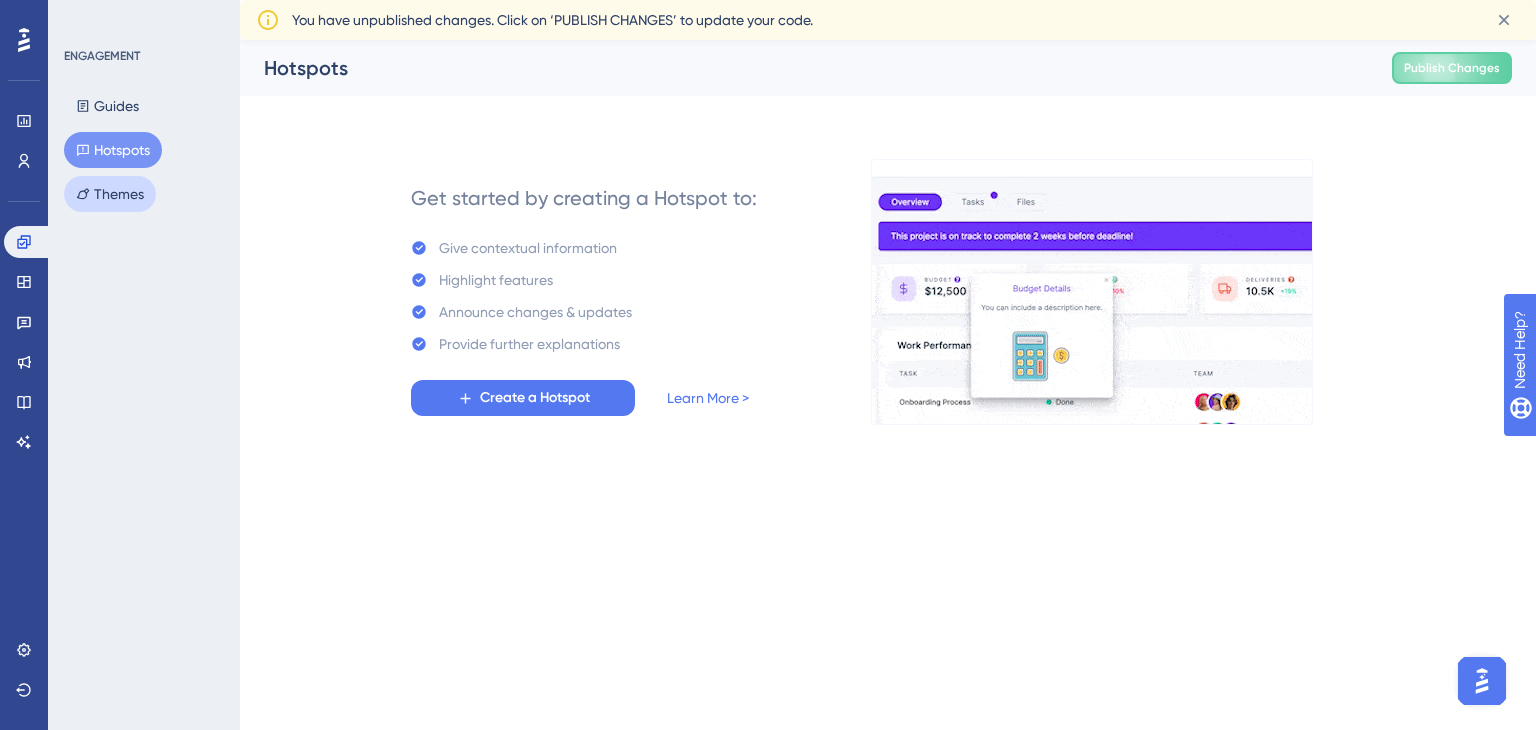 click on "Themes" at bounding box center (110, 194) 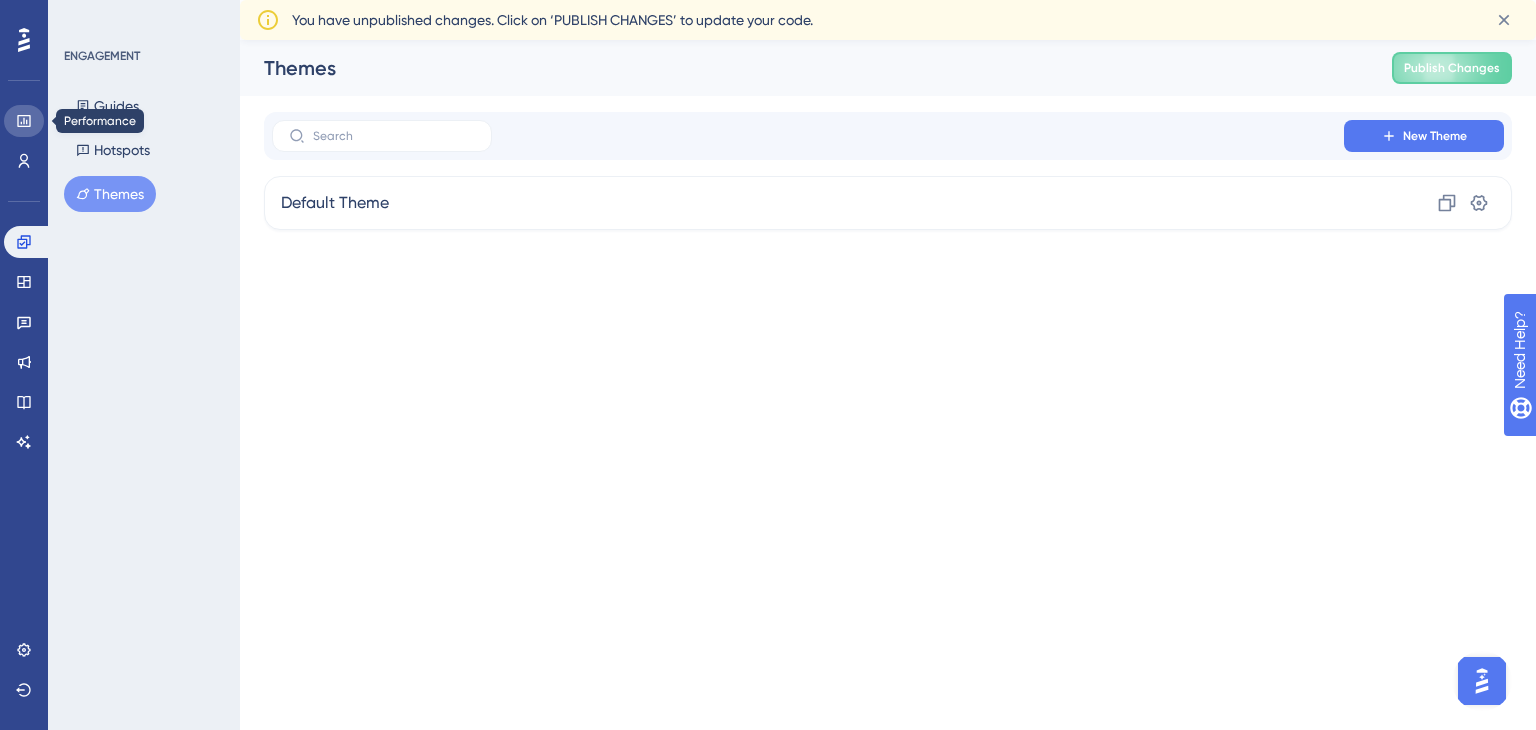 click at bounding box center [24, 121] 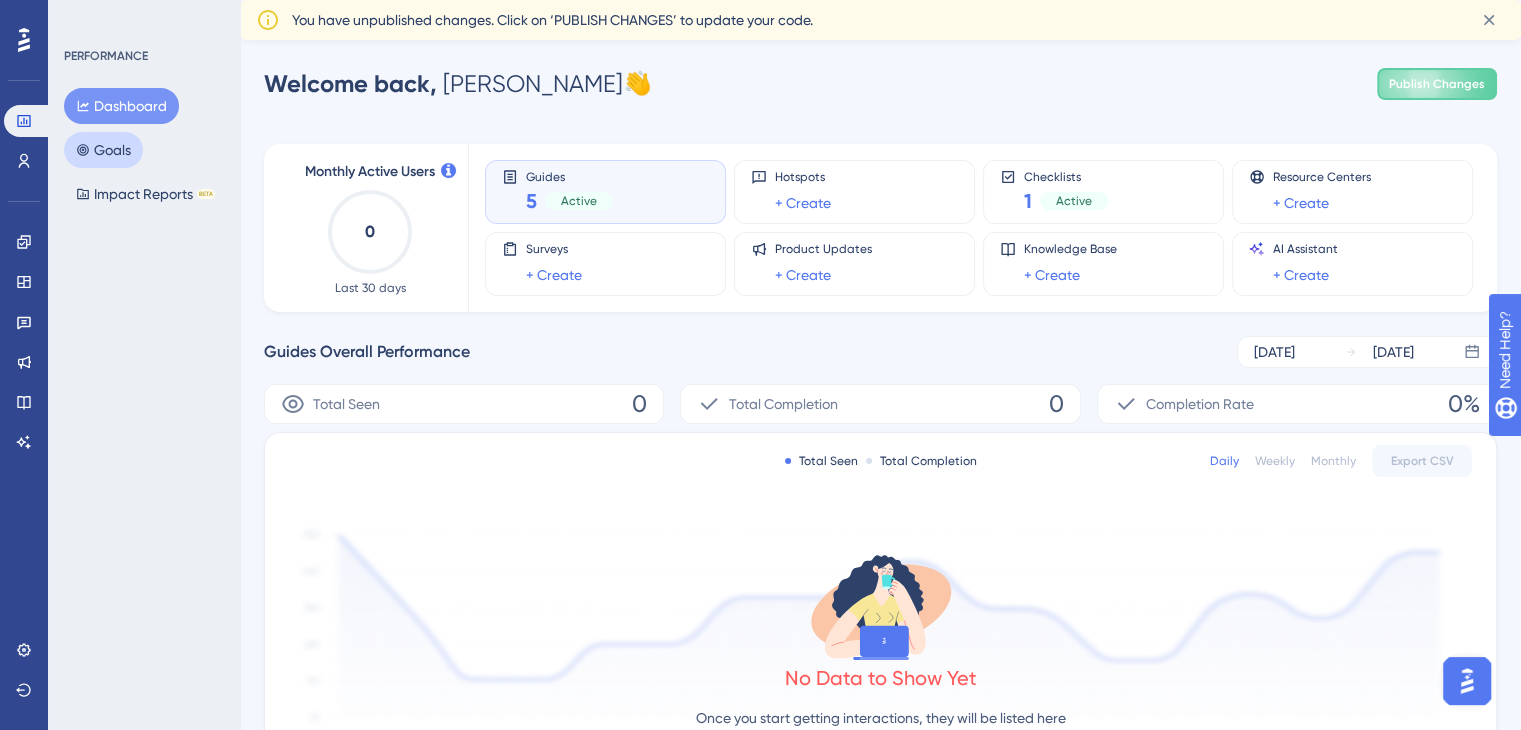 click on "Goals" at bounding box center [103, 150] 